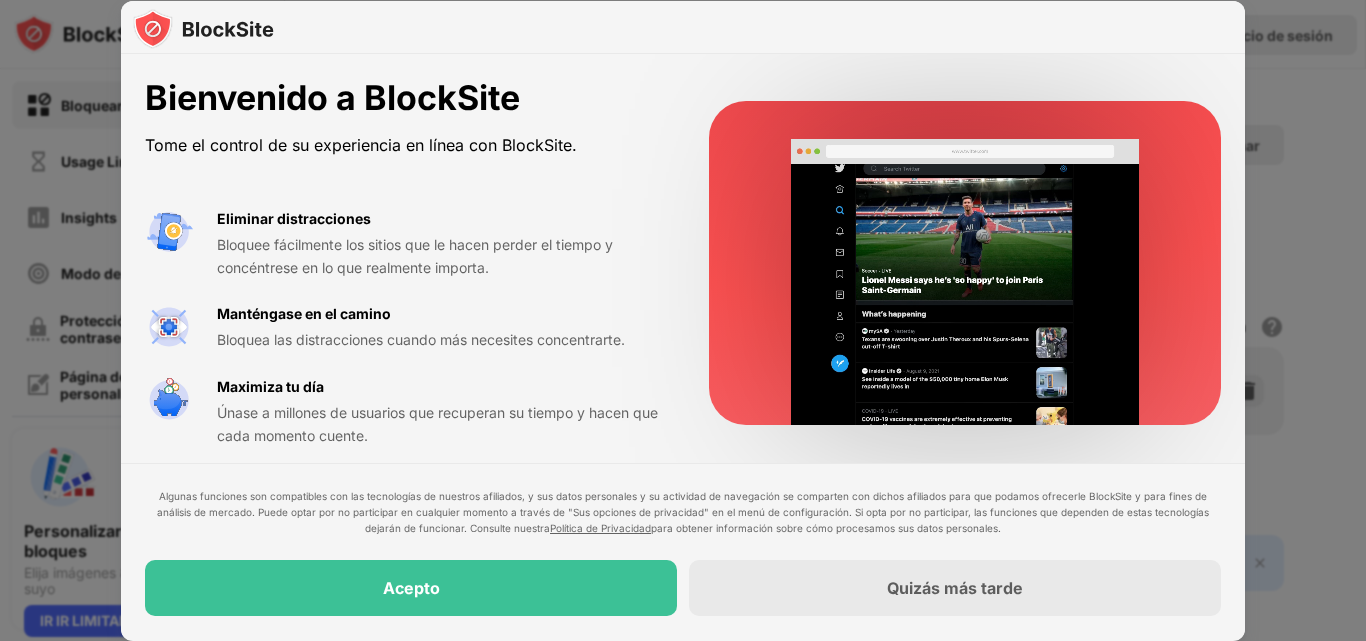scroll, scrollTop: 0, scrollLeft: 0, axis: both 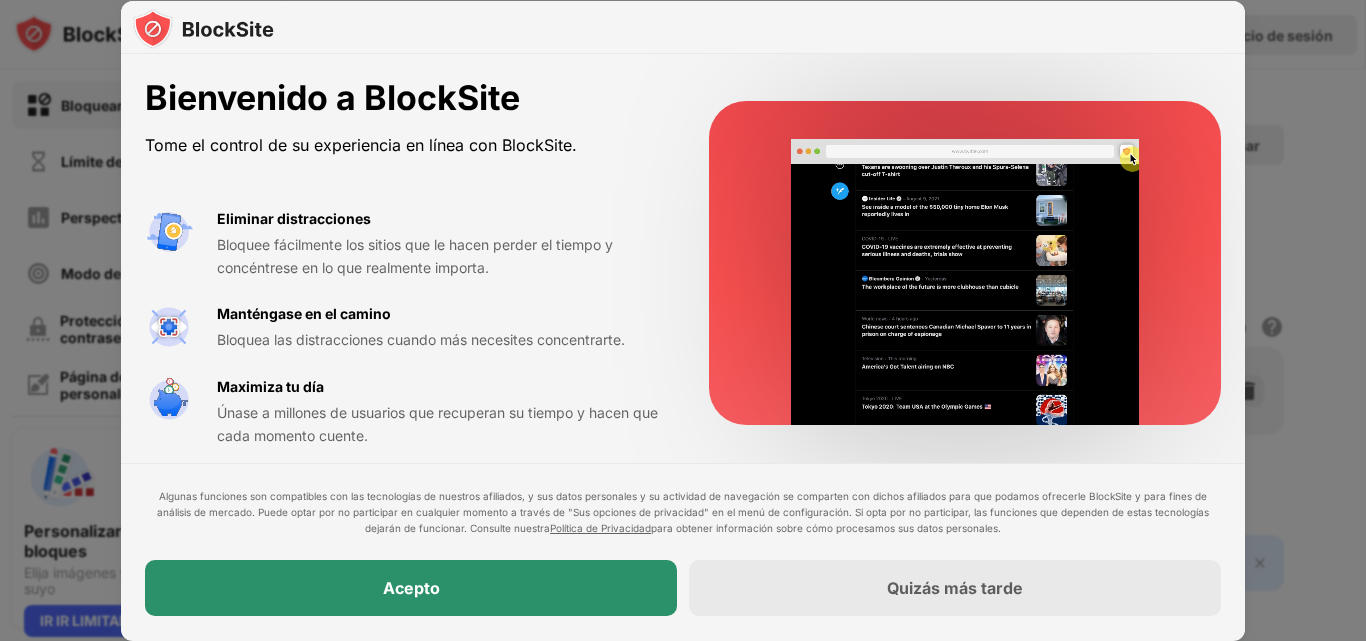 click on "Acepto" at bounding box center [411, 589] 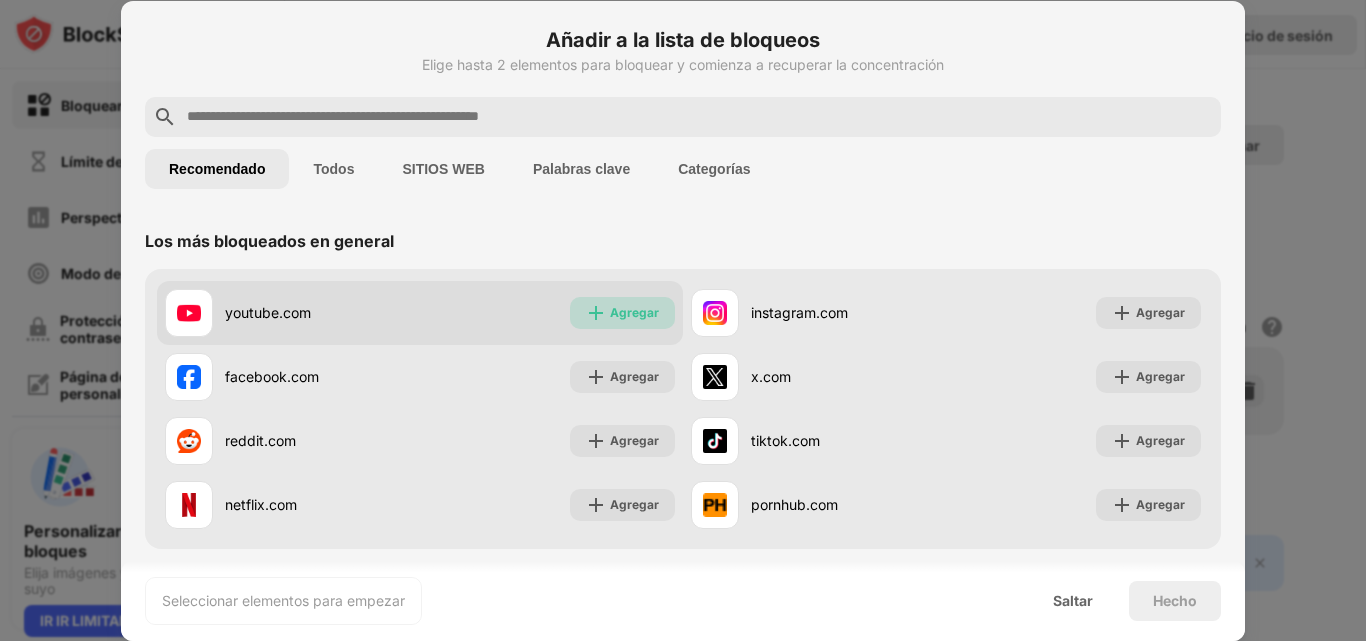 click at bounding box center (596, 313) 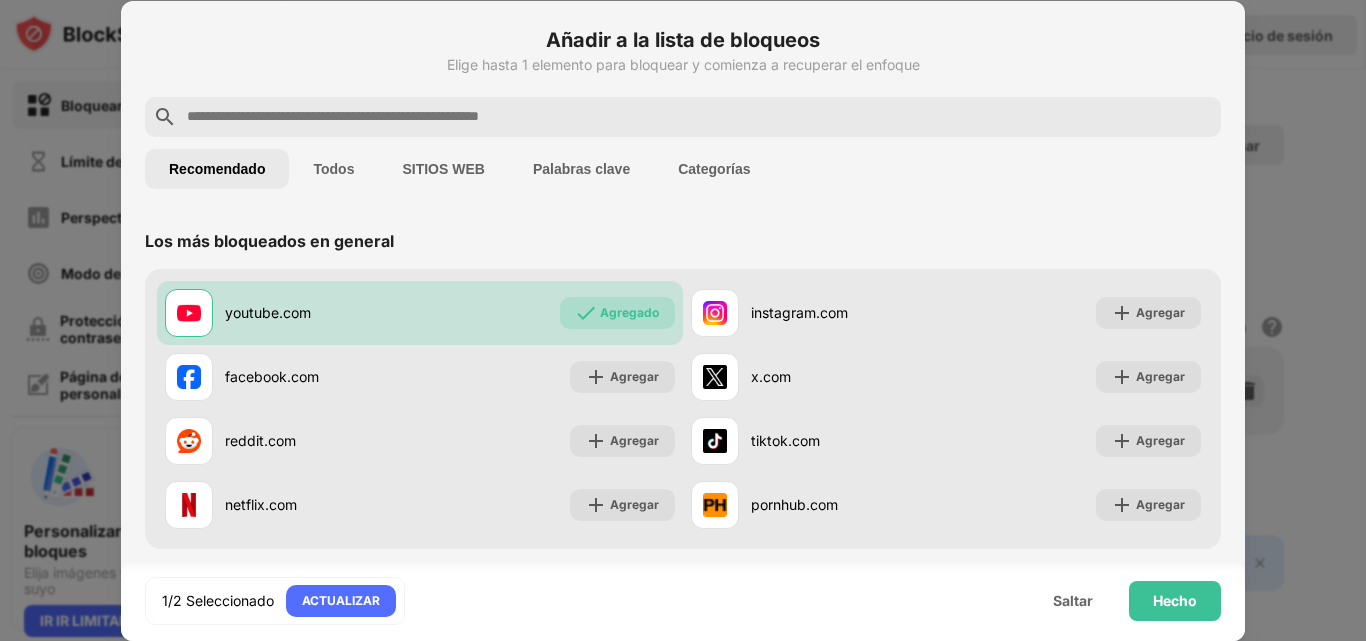 scroll, scrollTop: 90, scrollLeft: 0, axis: vertical 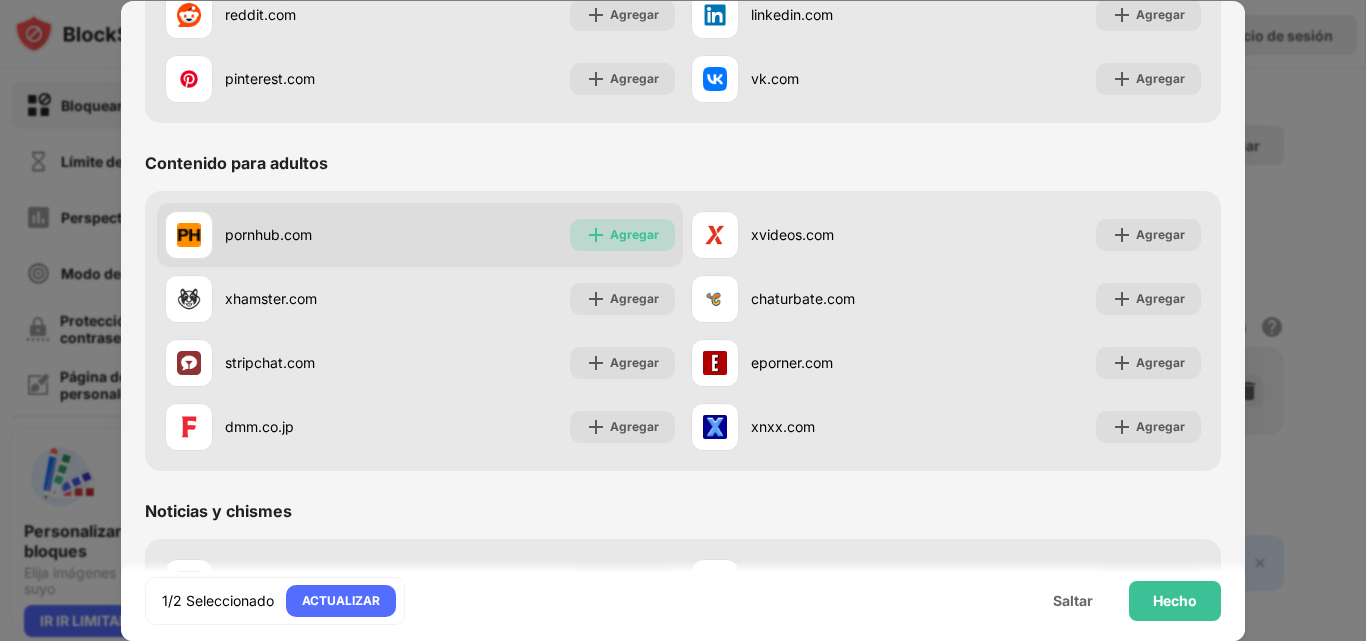 click on "Agregar" at bounding box center [634, 234] 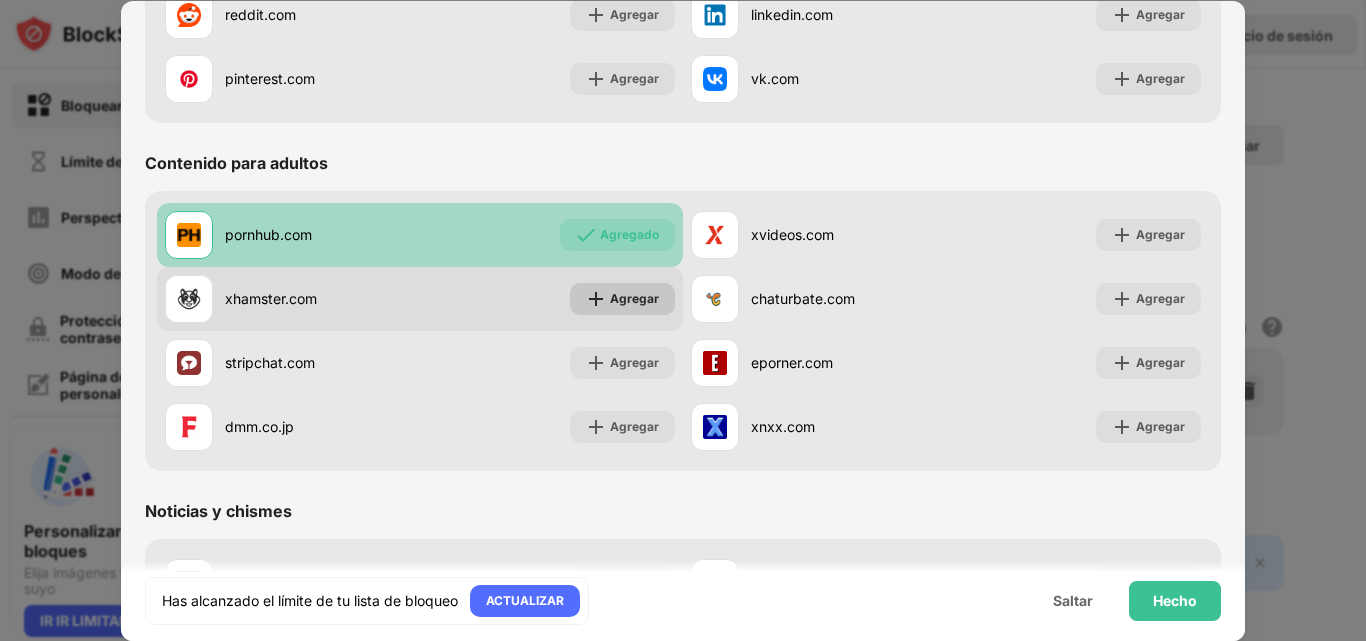 click on "Agregar" at bounding box center (634, 298) 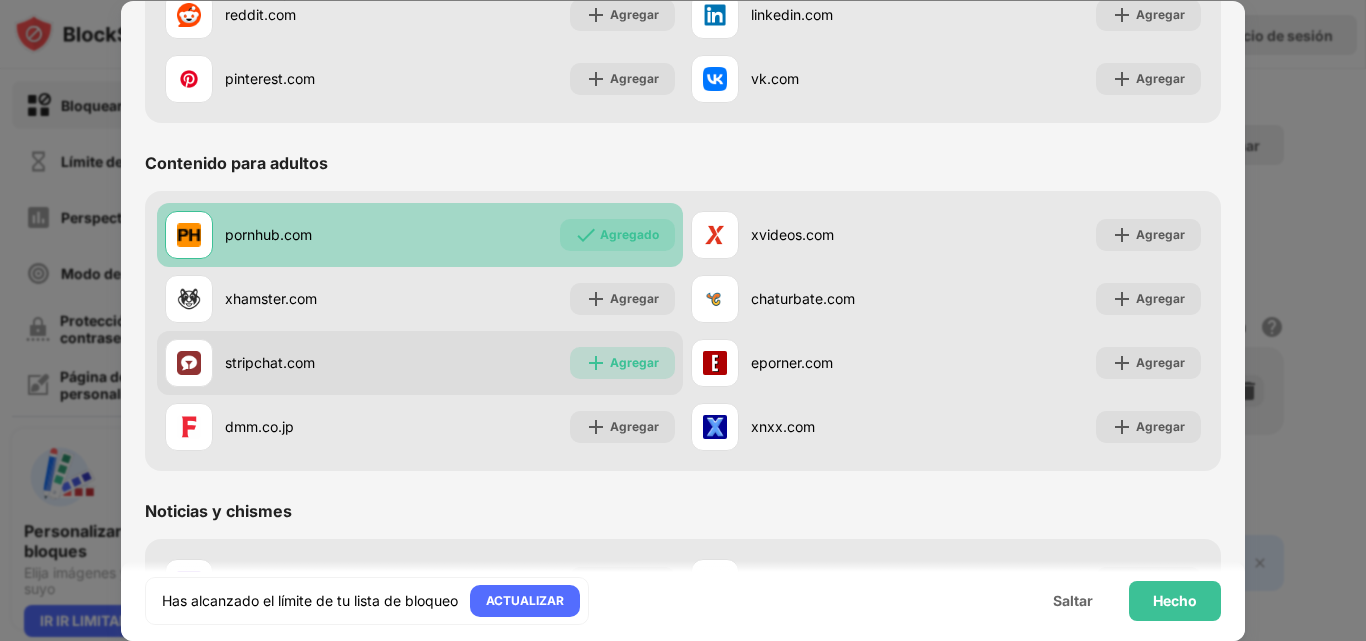 click at bounding box center (596, 363) 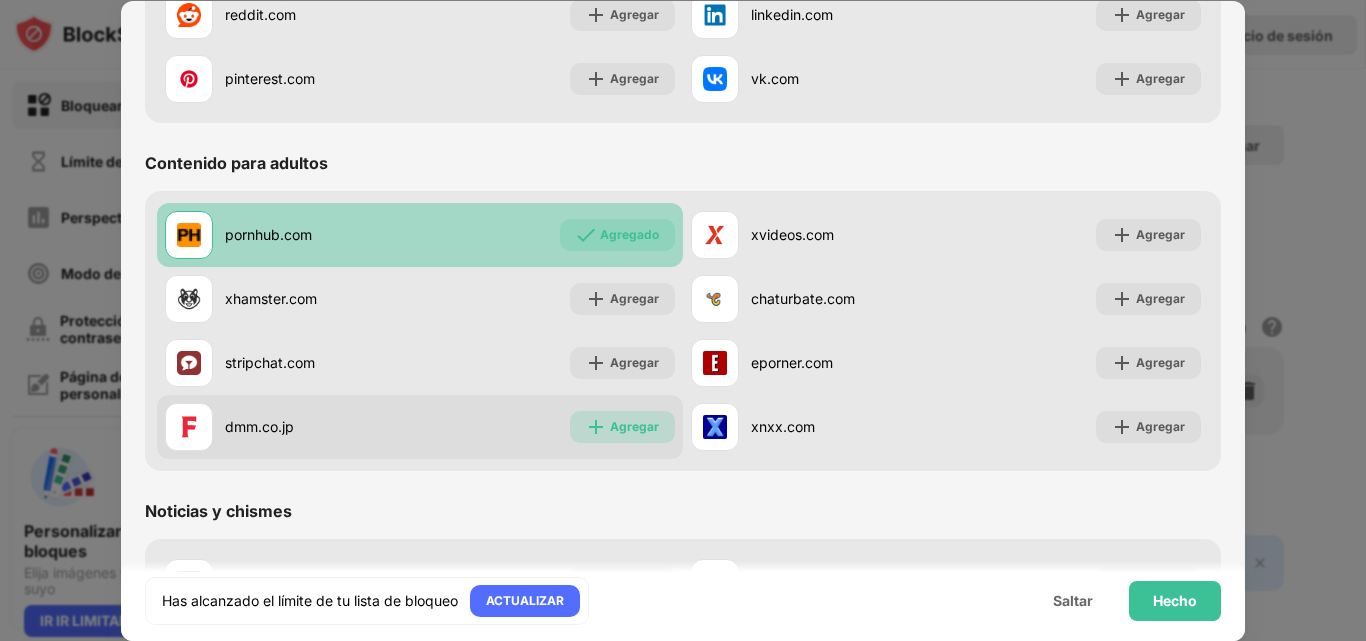 click on "Agregar" at bounding box center (622, 427) 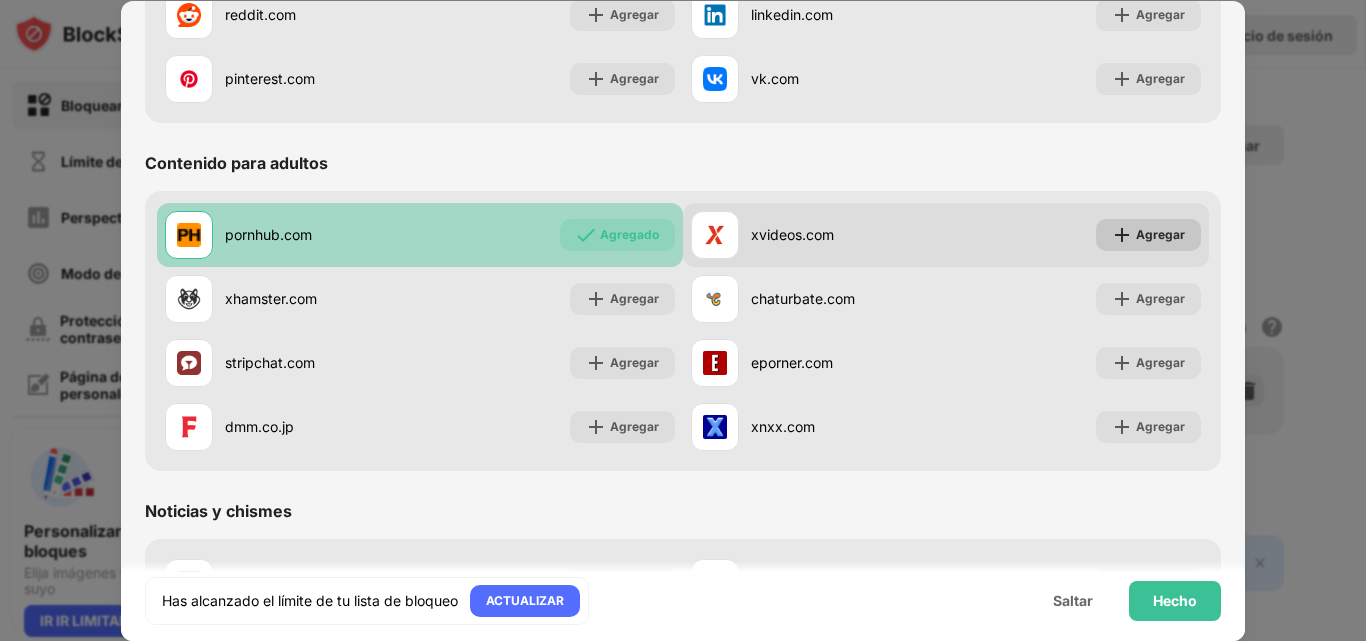 click at bounding box center (1122, 235) 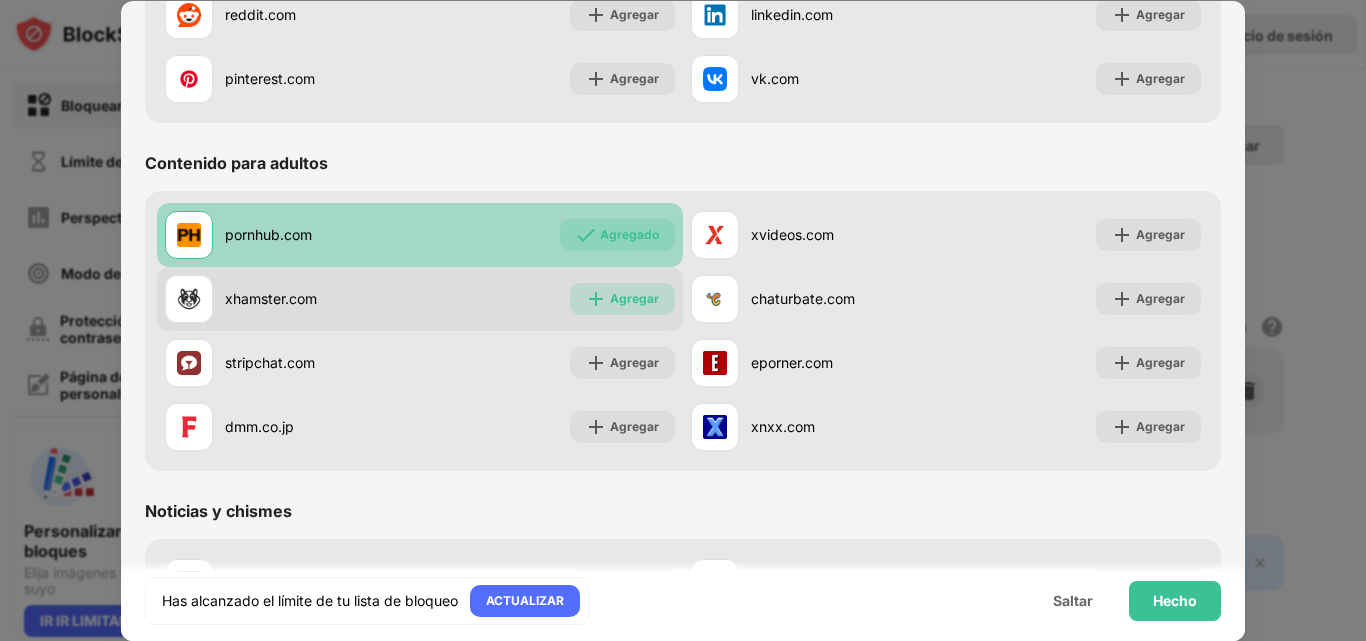 click on "Agregar" at bounding box center [634, 298] 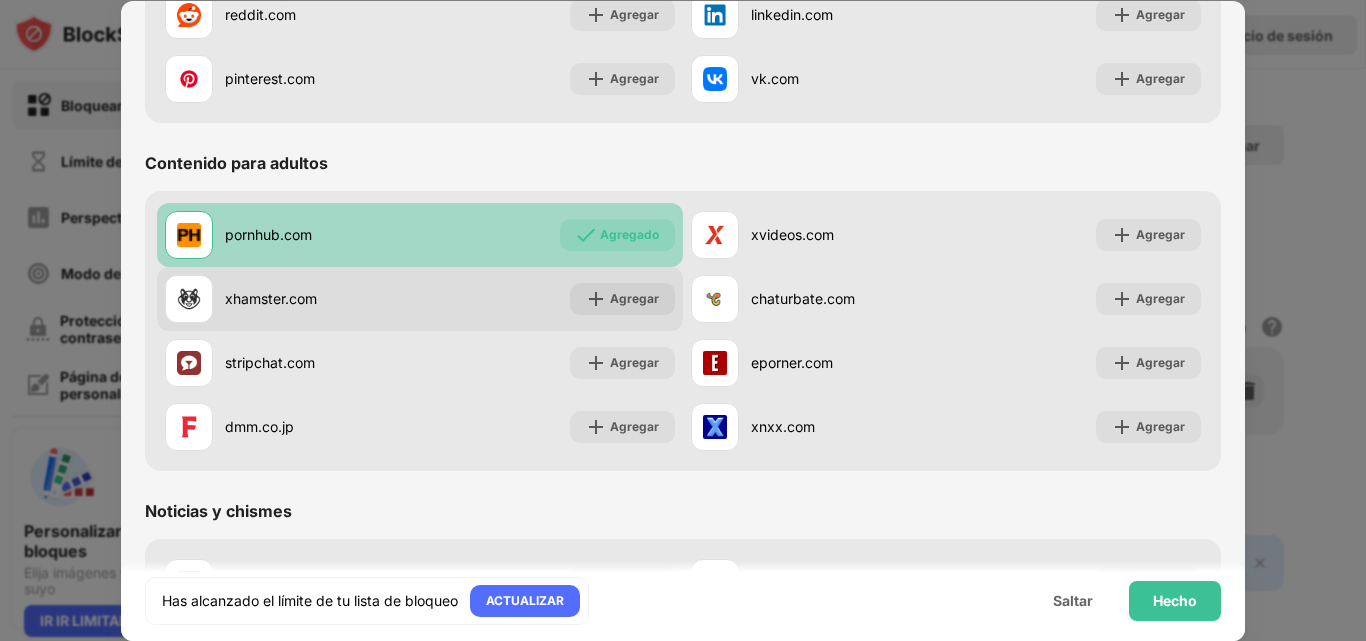 click at bounding box center (596, 299) 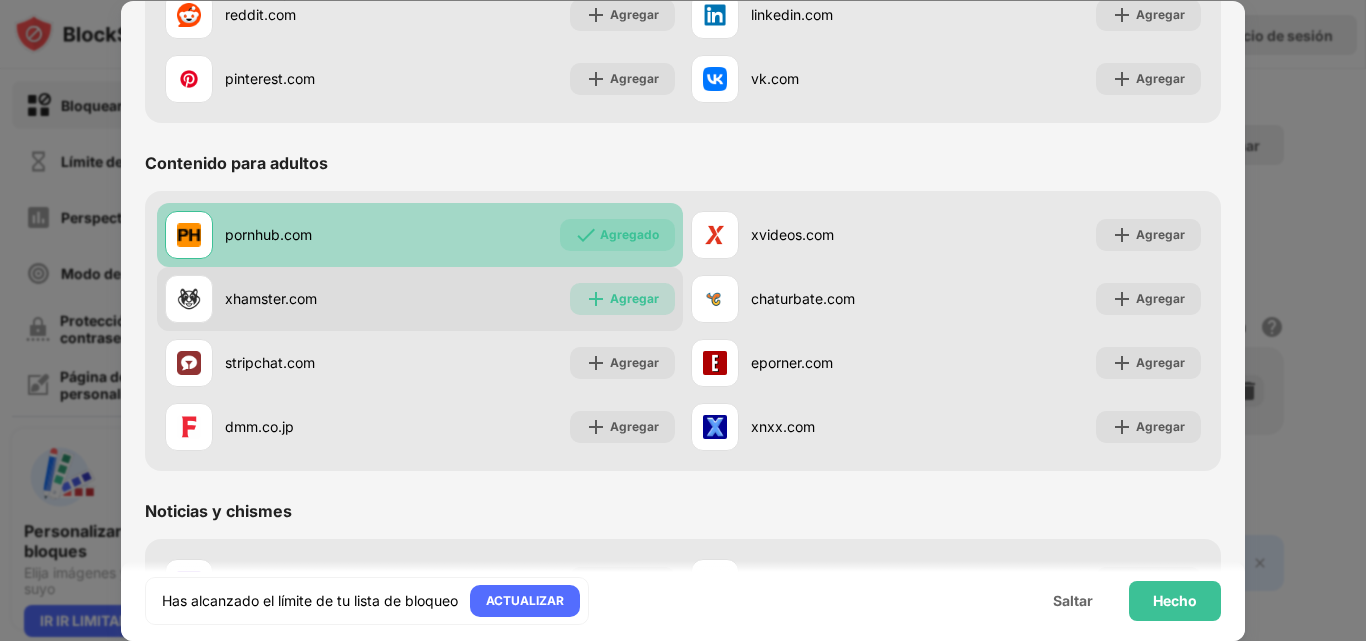 click at bounding box center (596, 299) 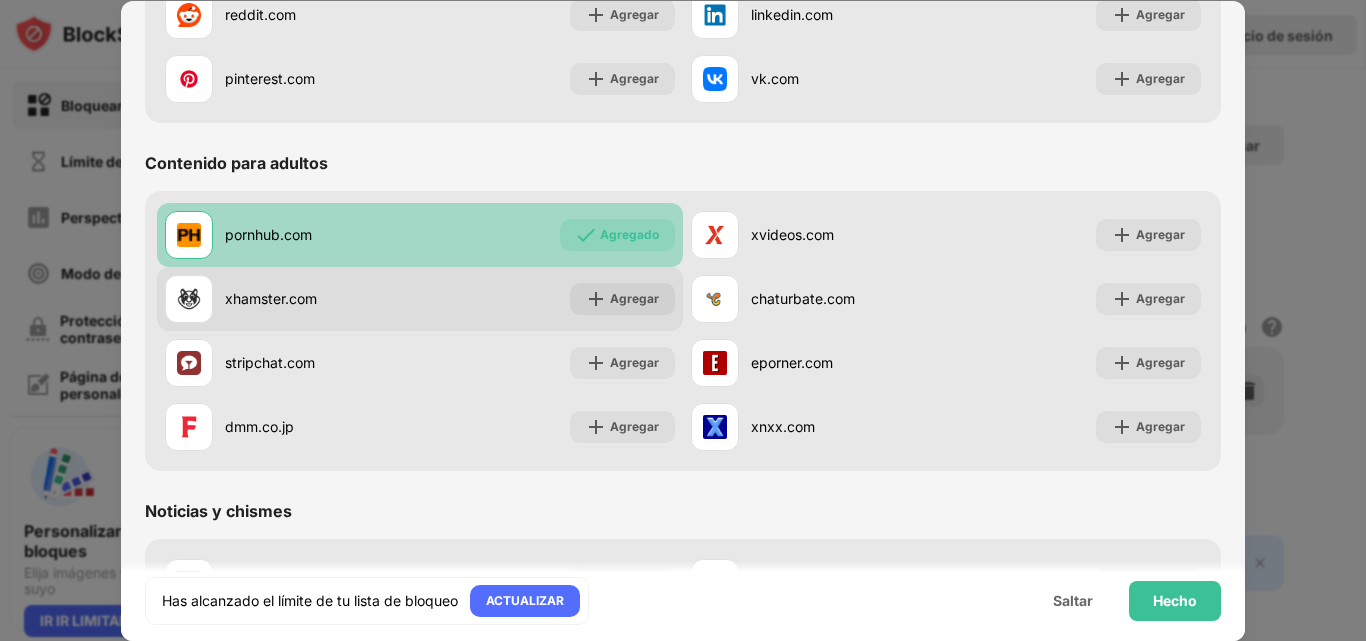 click at bounding box center [596, 299] 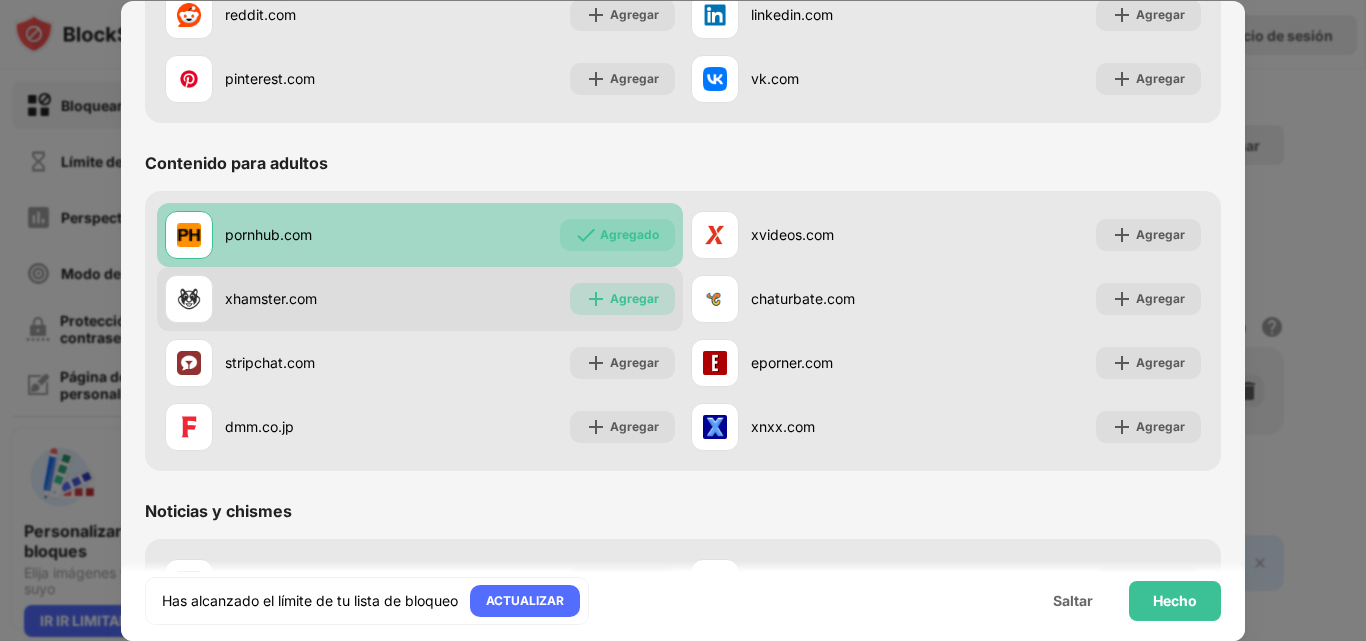 click at bounding box center (596, 299) 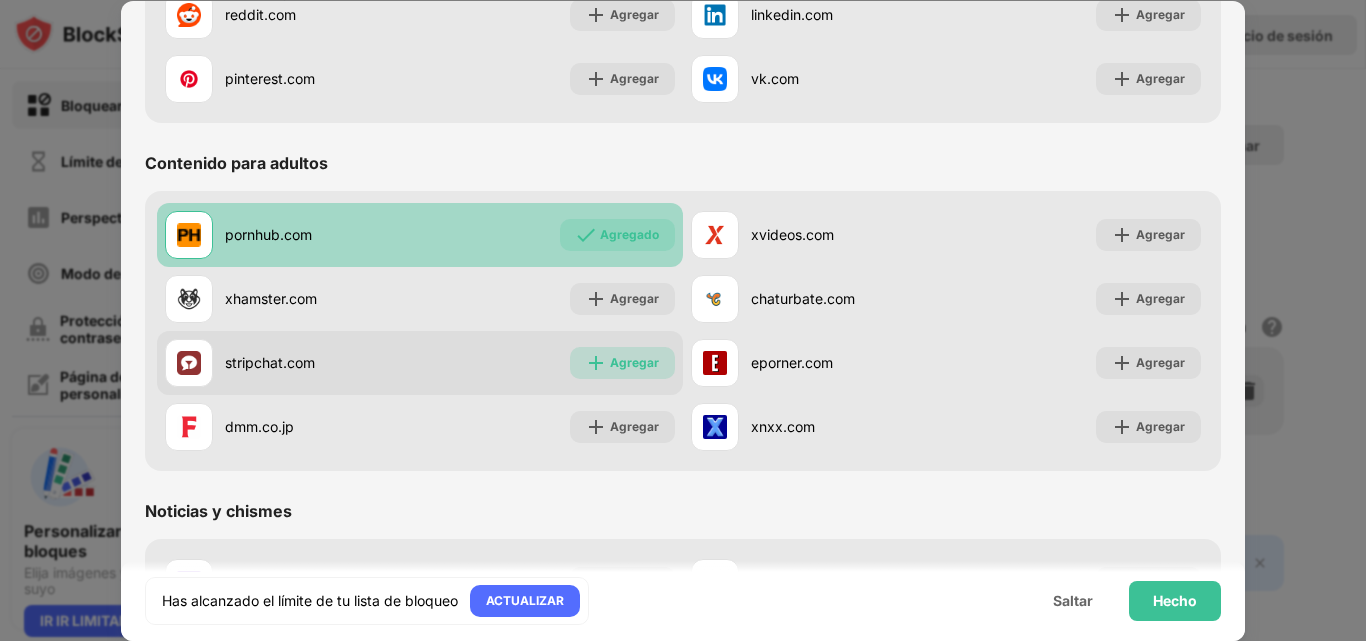 click at bounding box center (596, 363) 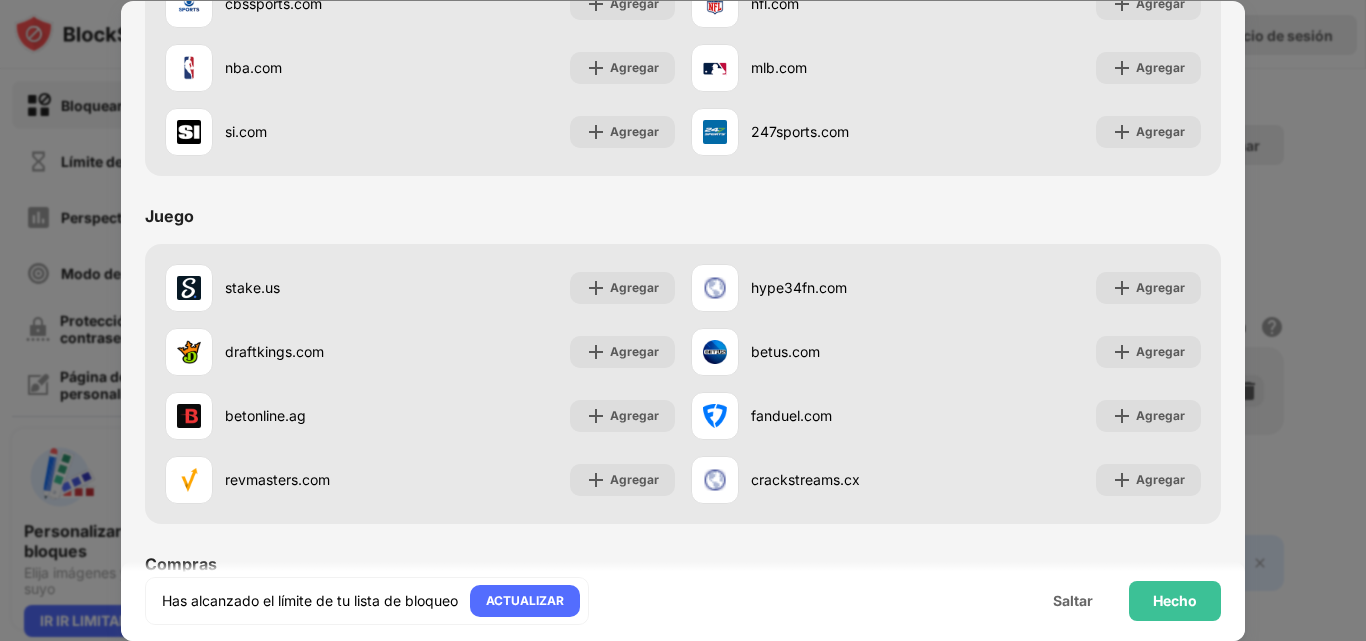 scroll, scrollTop: 1815, scrollLeft: 0, axis: vertical 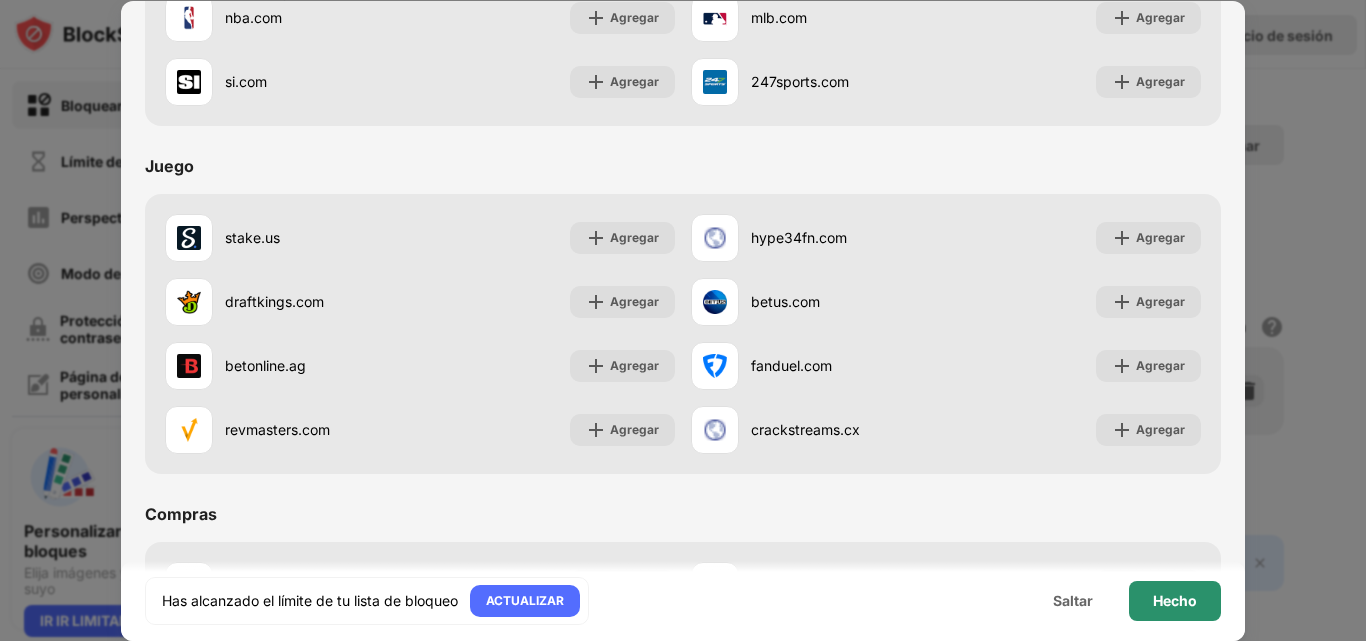 click on "Hecho" at bounding box center [1175, 600] 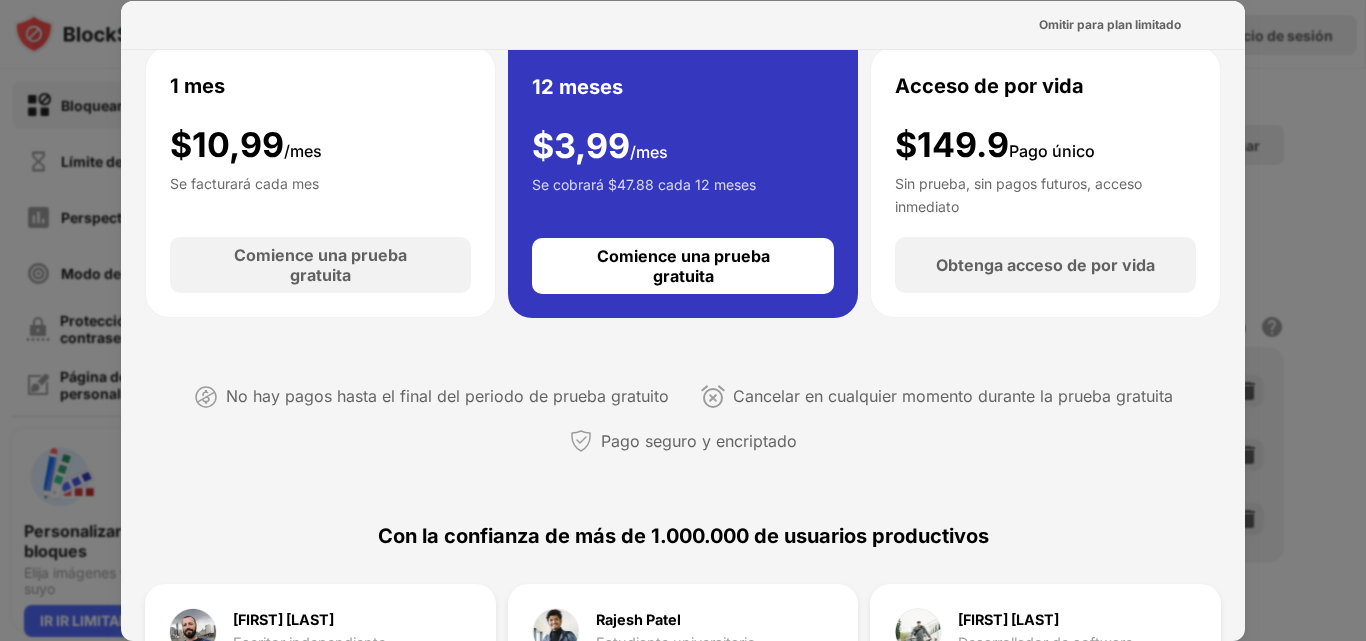 scroll, scrollTop: 147, scrollLeft: 0, axis: vertical 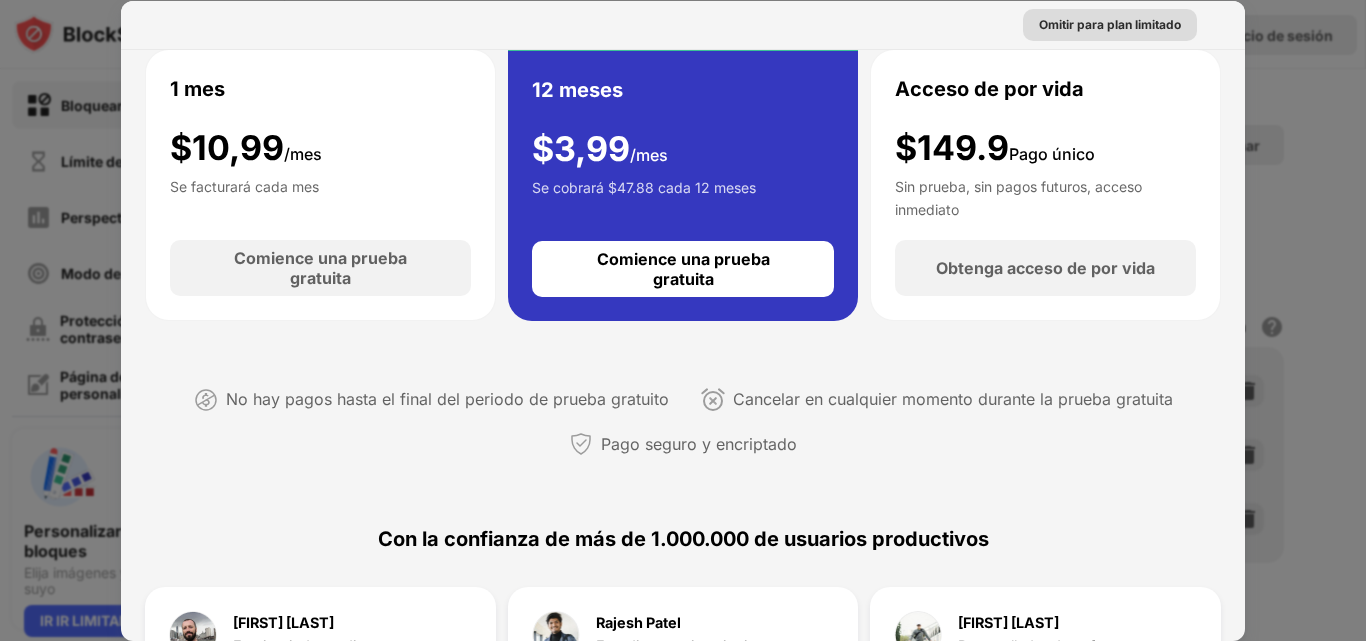 click on "Omitir para plan limitado" at bounding box center [1110, 24] 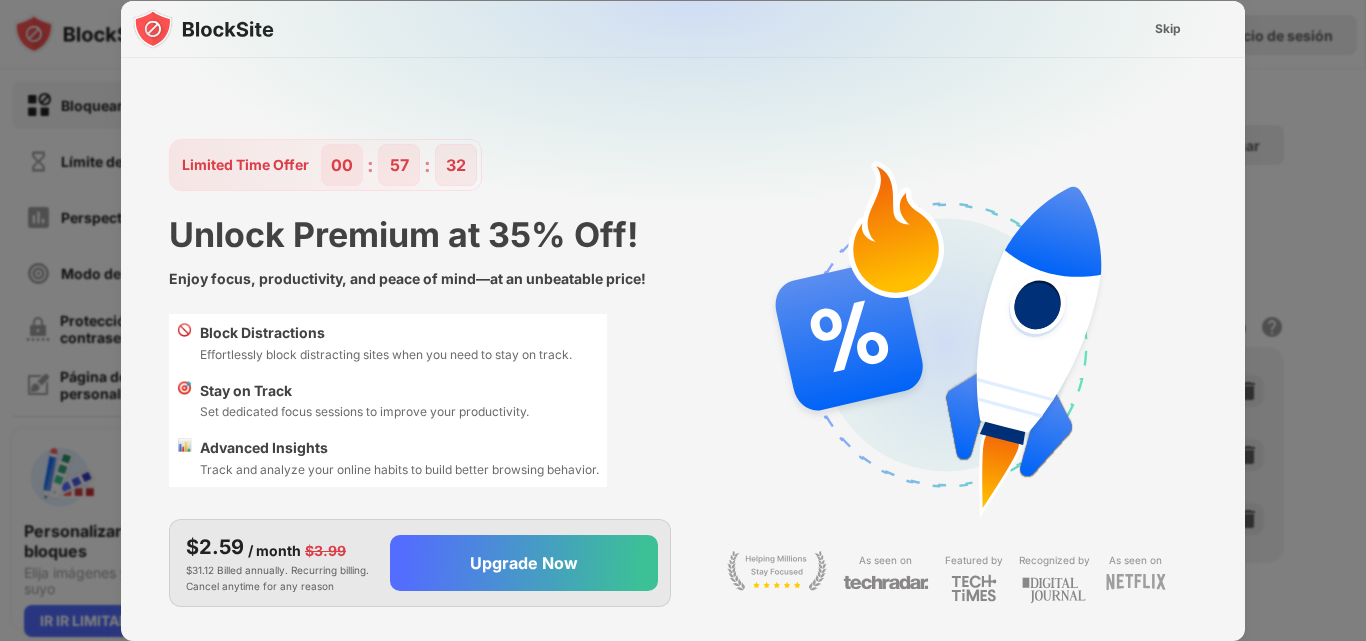scroll, scrollTop: 0, scrollLeft: 0, axis: both 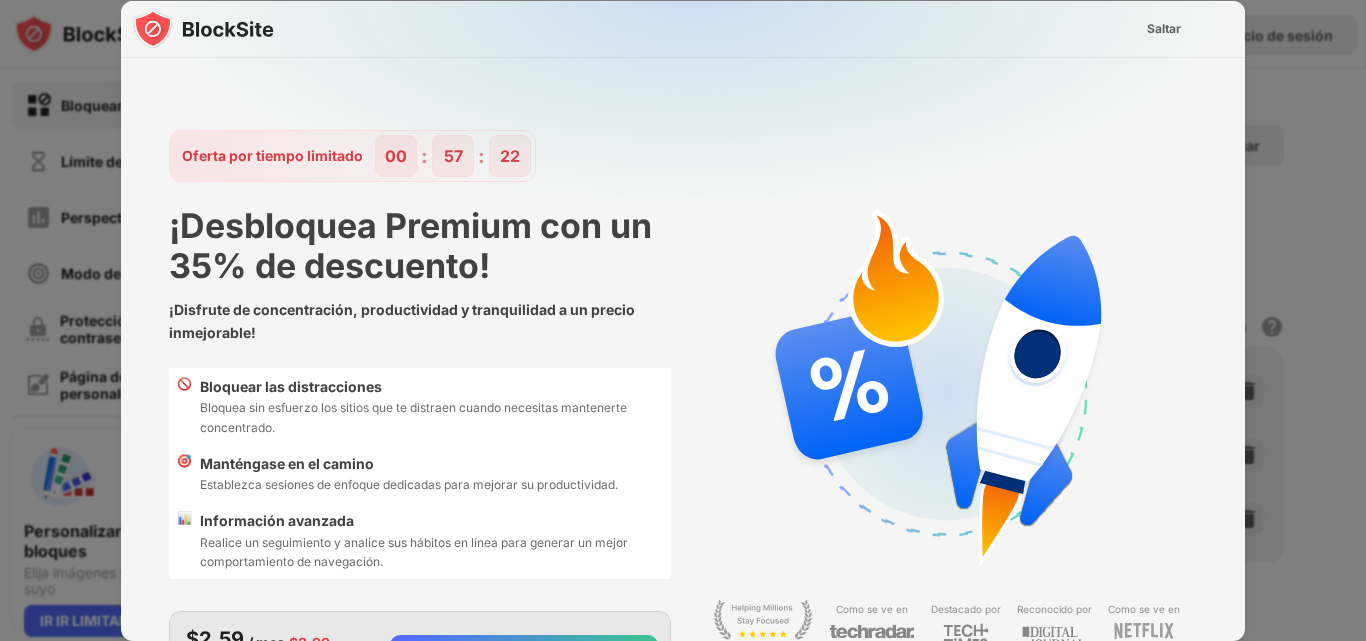 drag, startPoint x: 1221, startPoint y: 116, endPoint x: 1238, endPoint y: 379, distance: 263.54886 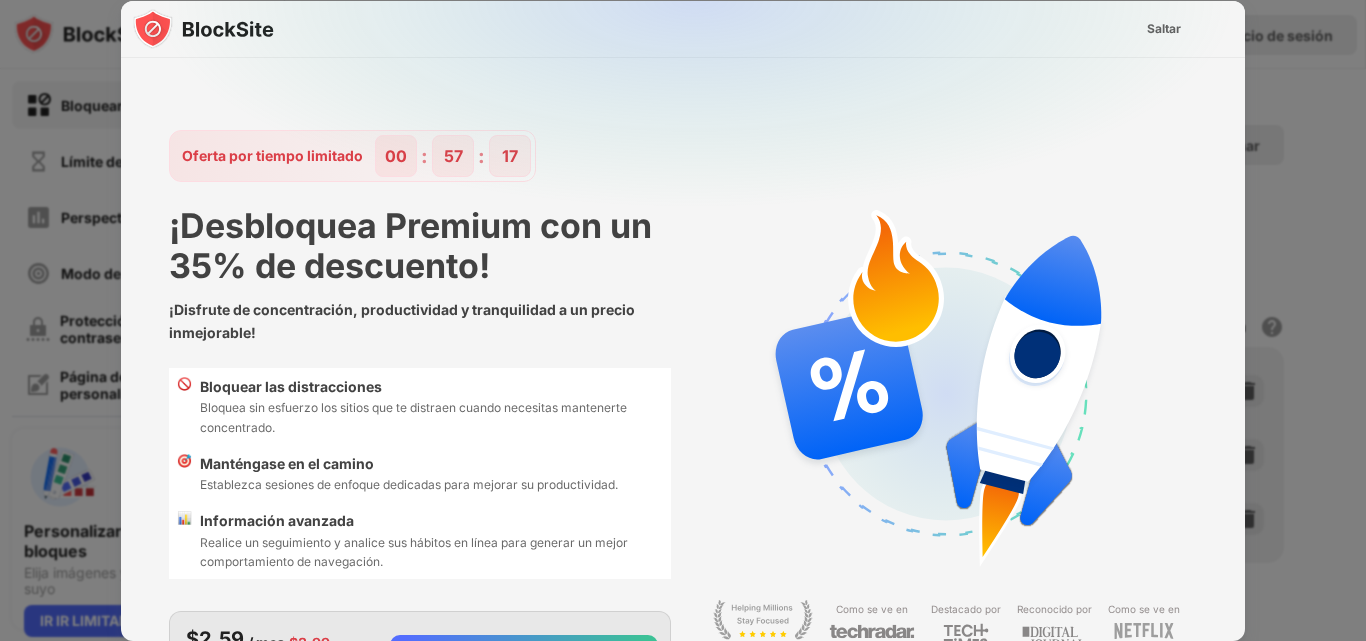 click at bounding box center (695, 199) 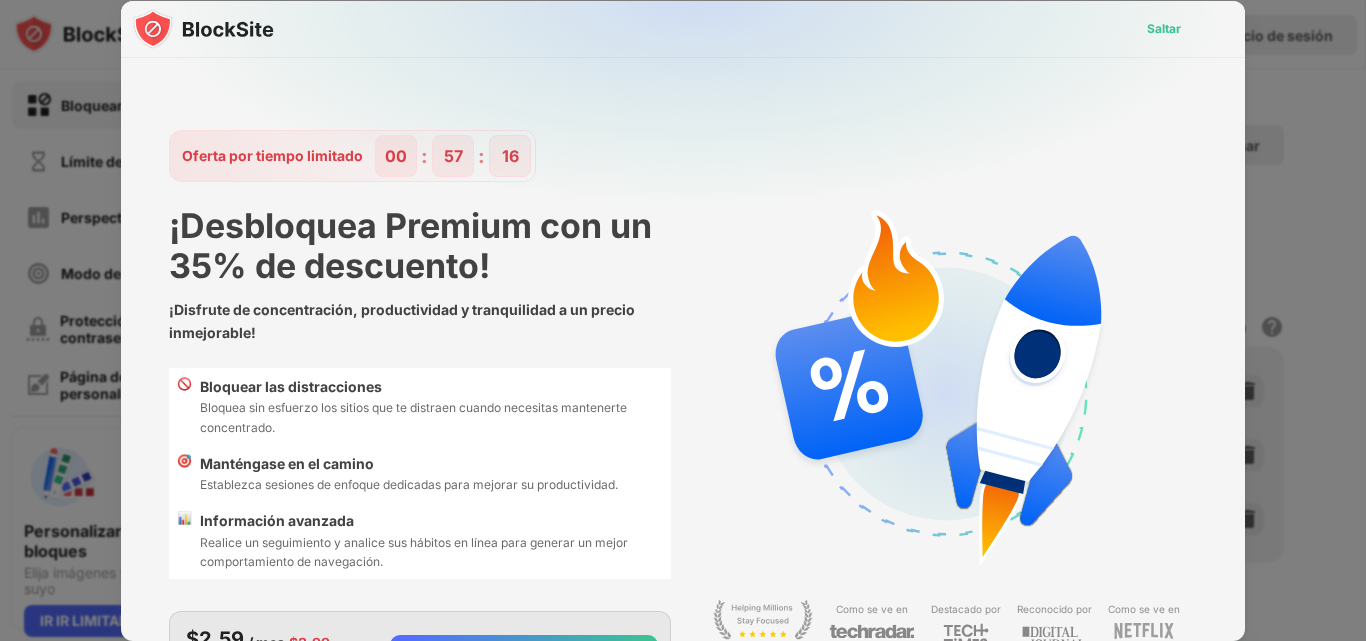 click on "Saltar" at bounding box center (1164, 28) 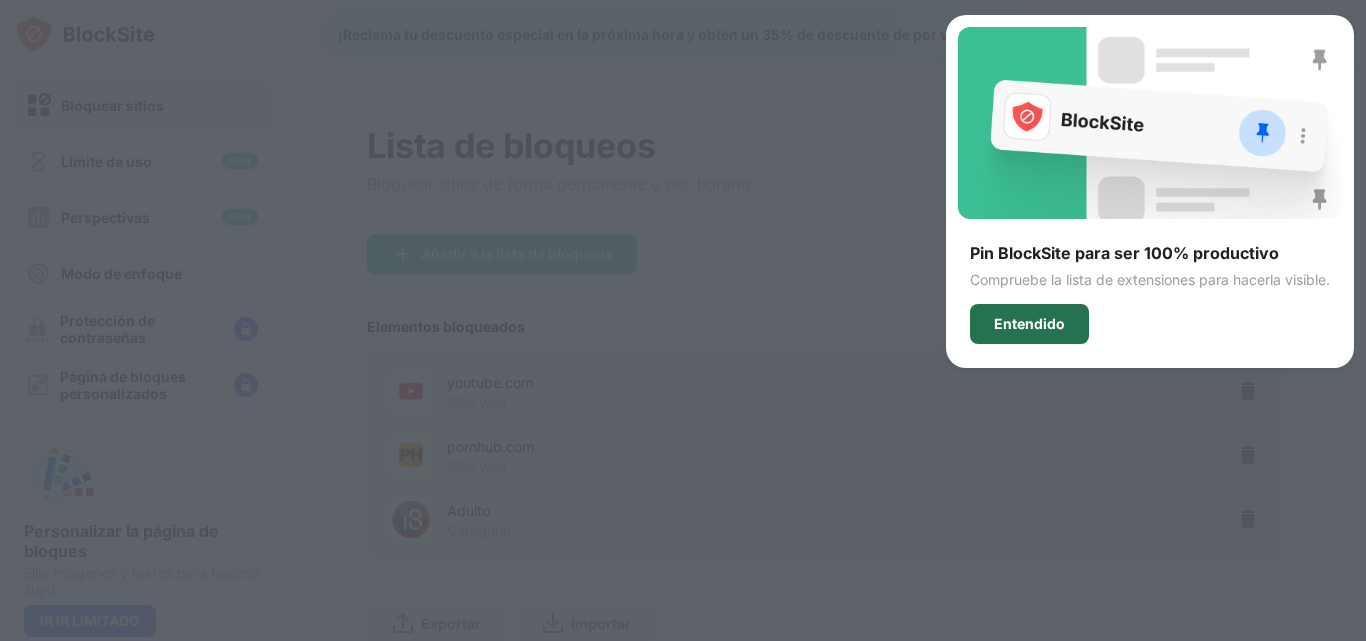 click on "Entendido" at bounding box center [1029, 323] 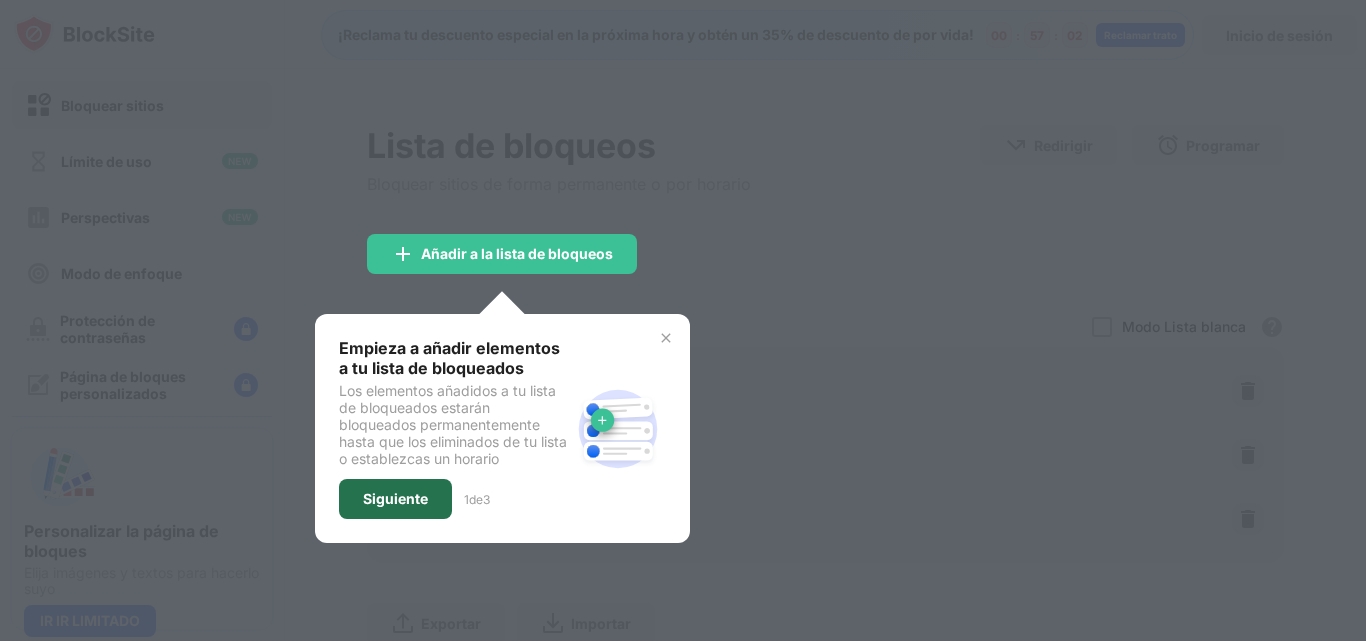 click on "Siguiente" at bounding box center [395, 499] 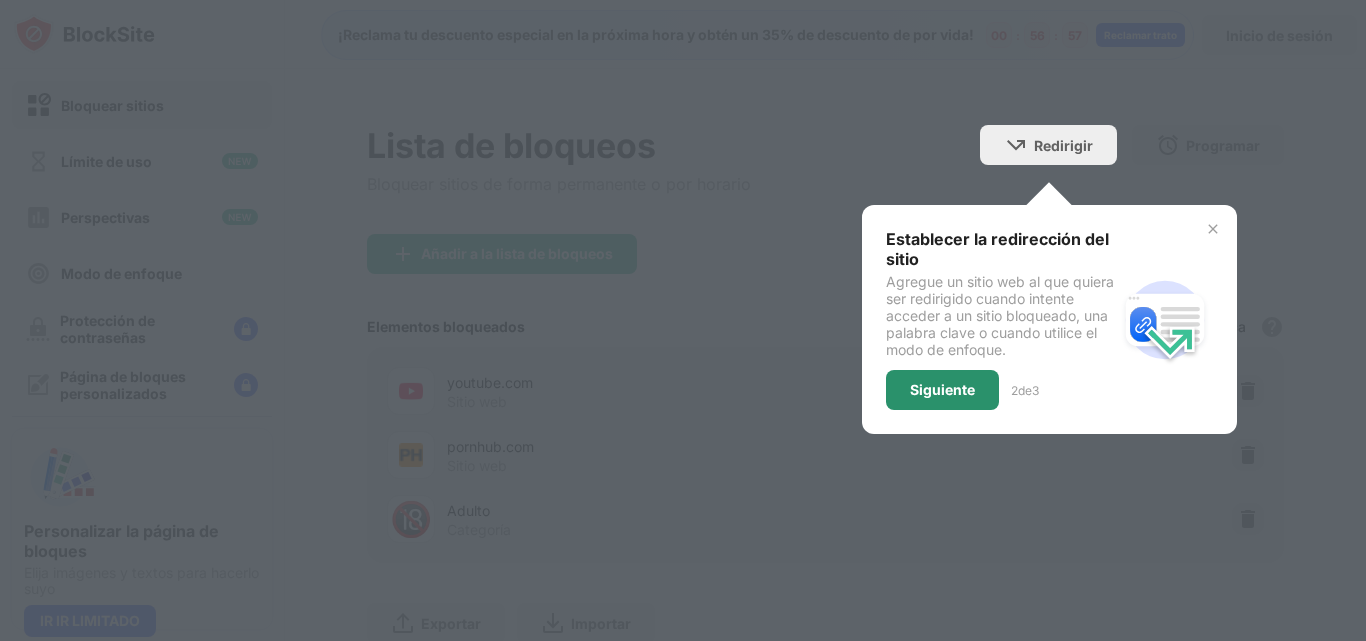 click on "Siguiente" at bounding box center (942, 389) 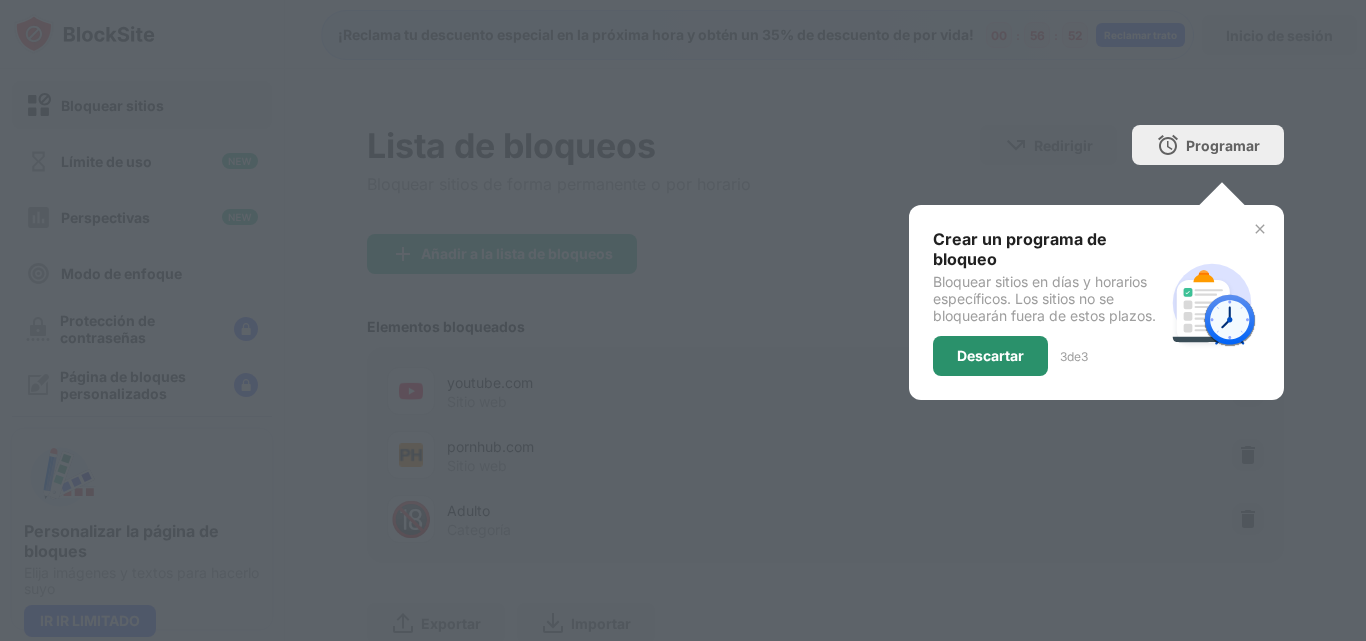 click on "Descartar" at bounding box center [990, 355] 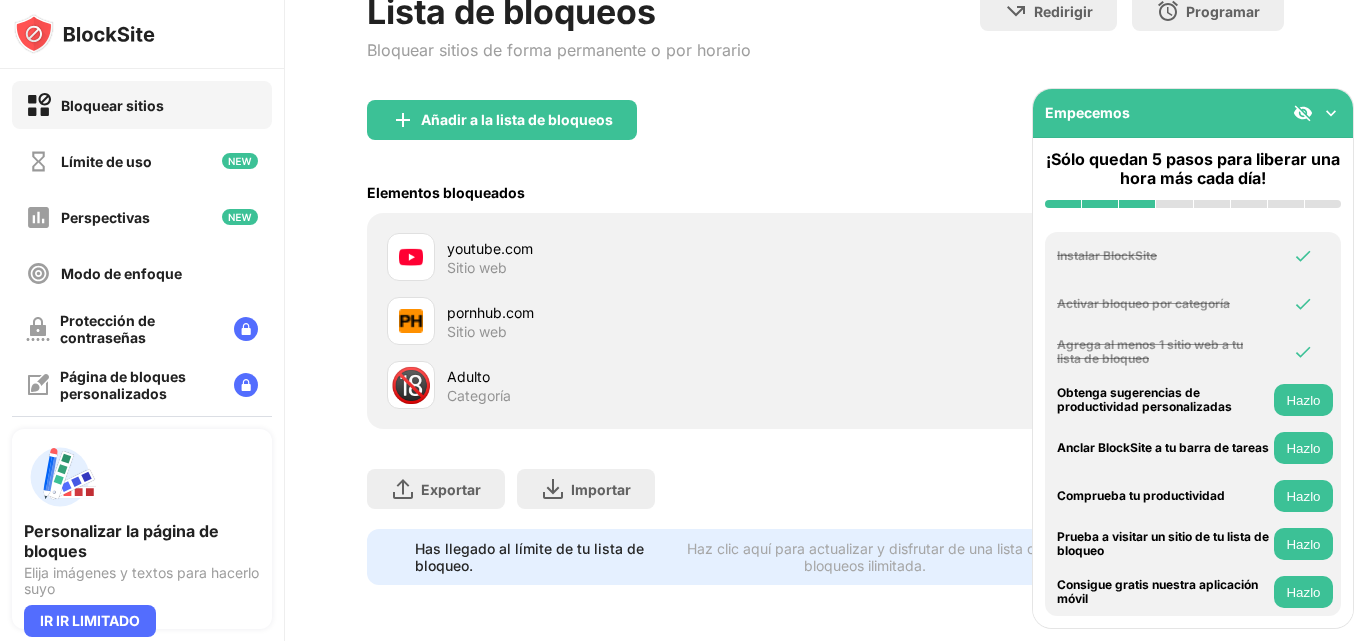 scroll, scrollTop: 136, scrollLeft: 0, axis: vertical 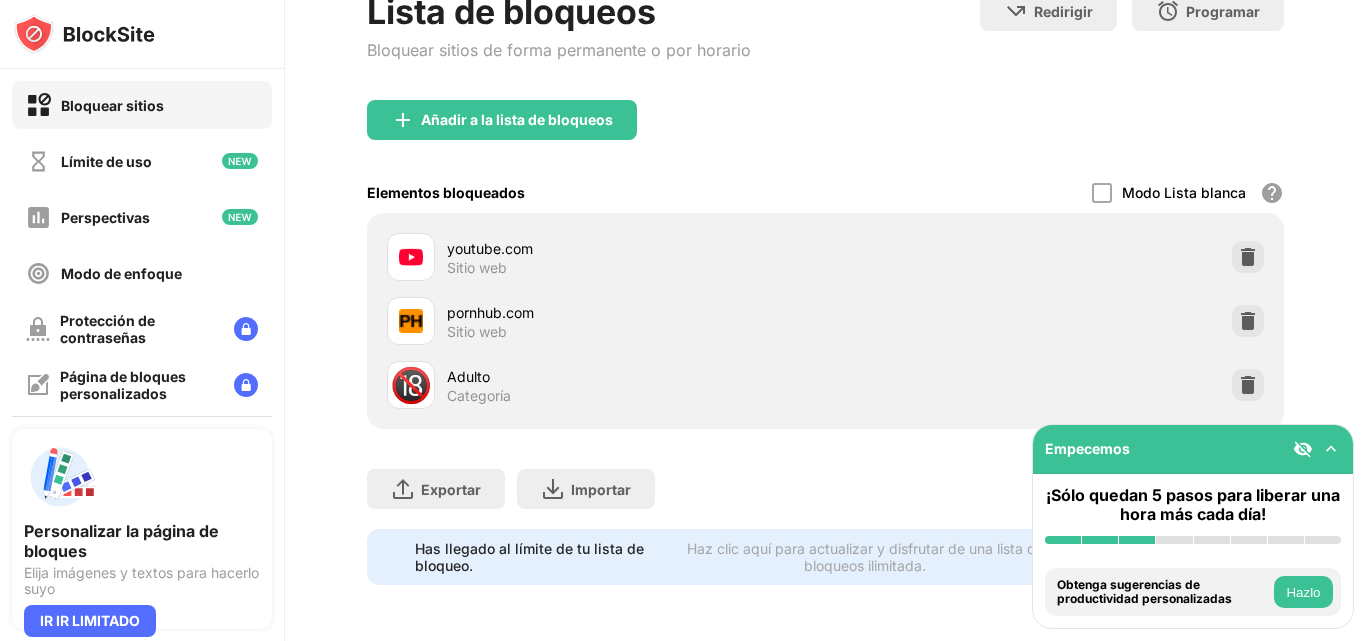 click at bounding box center (1303, 449) 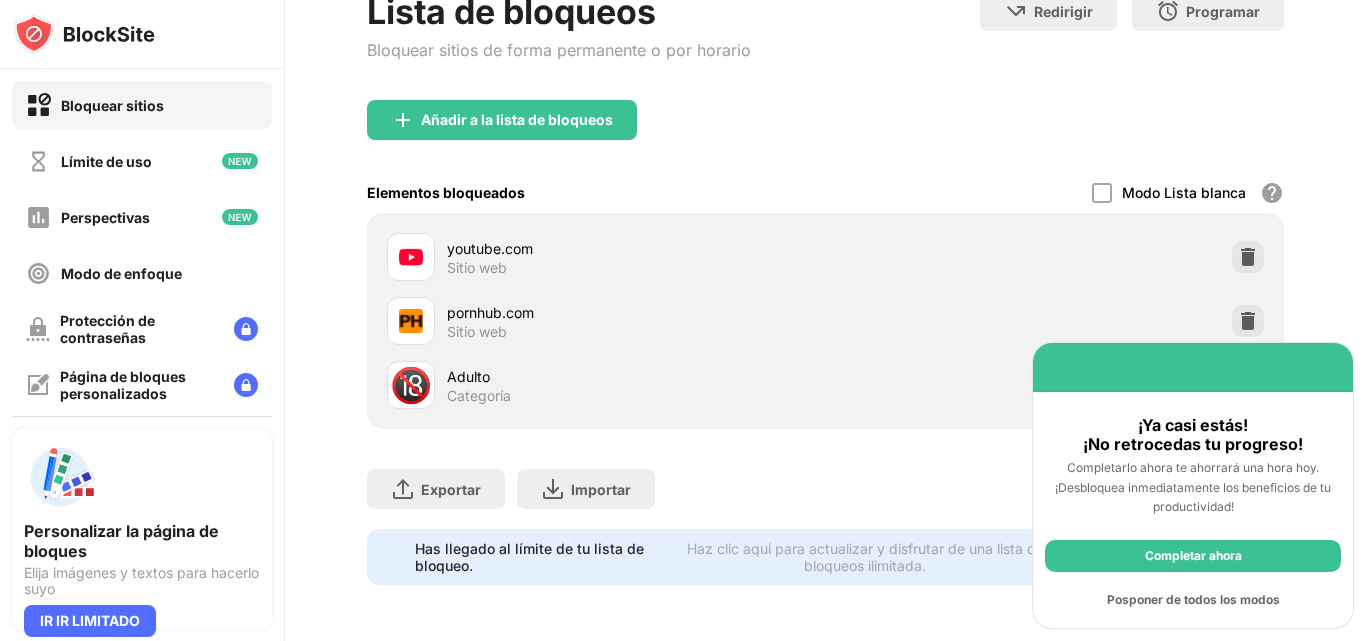 click on "Posponer de todos los modos" at bounding box center [1193, 599] 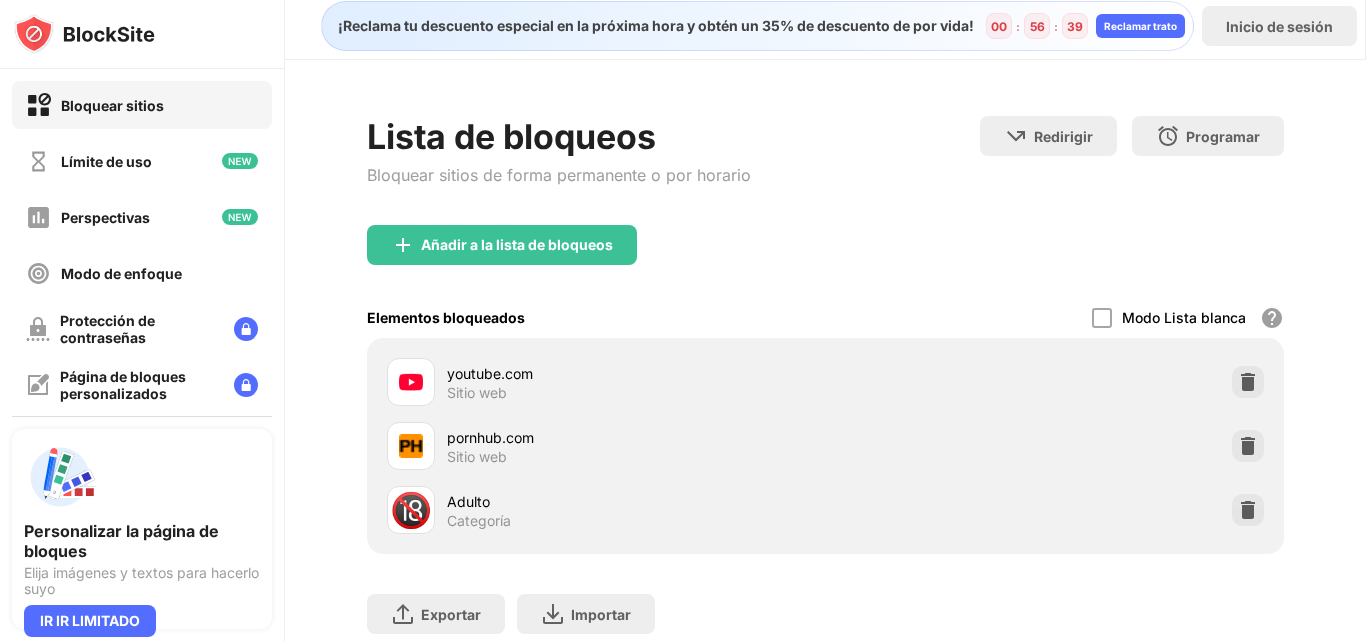 scroll, scrollTop: 0, scrollLeft: 0, axis: both 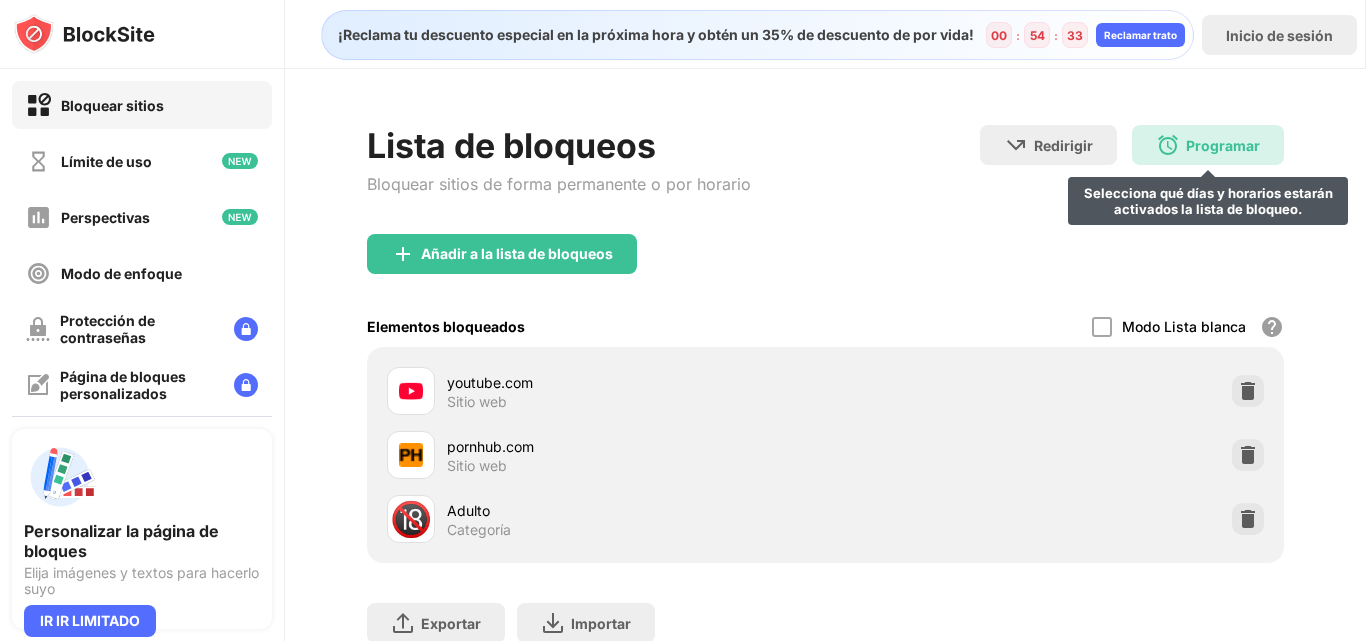 click on "Programar" at bounding box center (1223, 145) 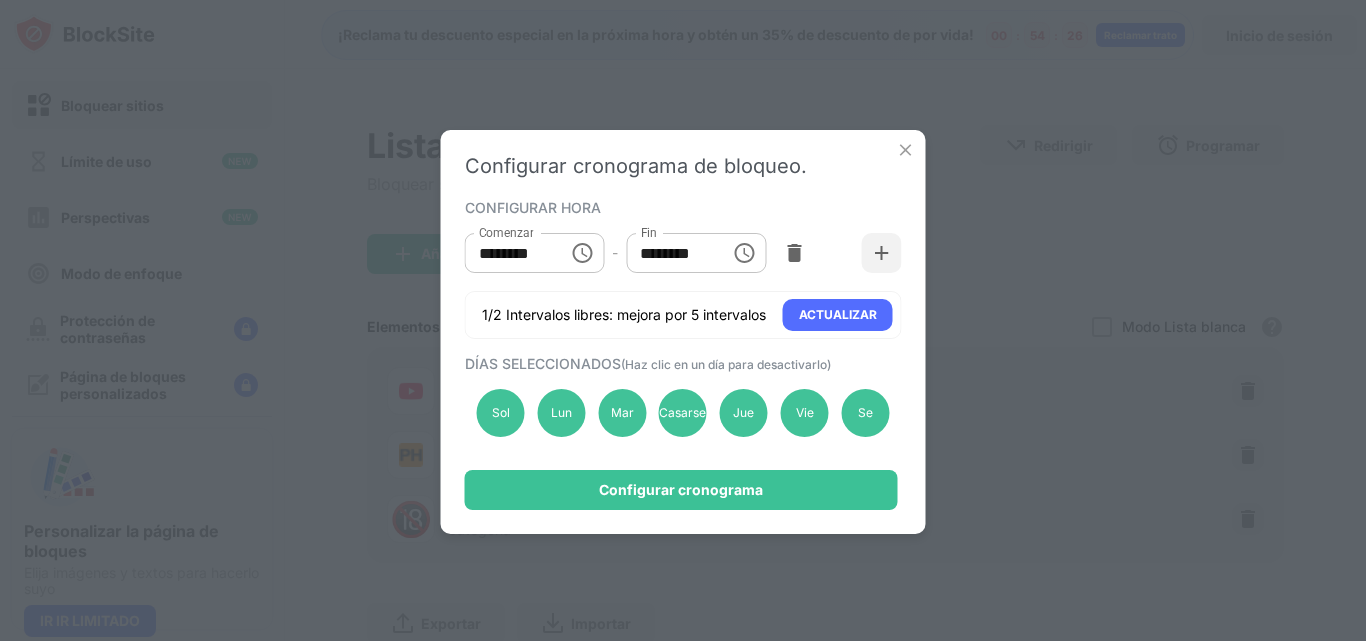 click at bounding box center [584, 252] 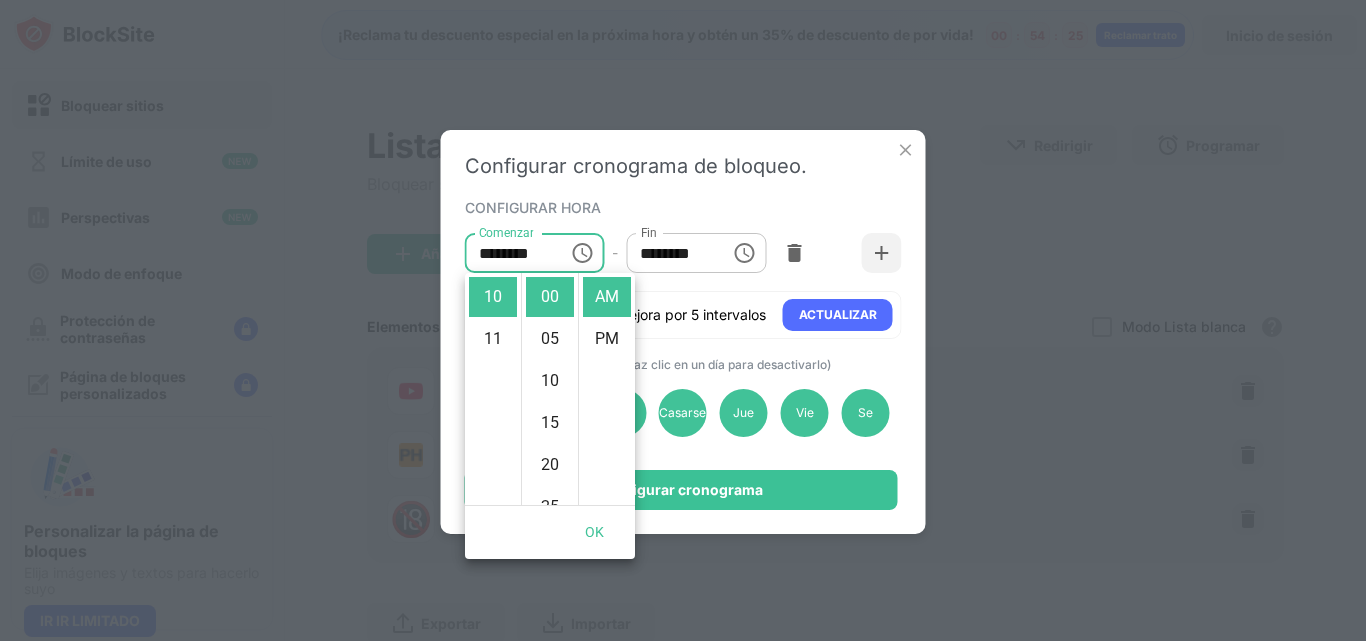 scroll, scrollTop: 427, scrollLeft: 0, axis: vertical 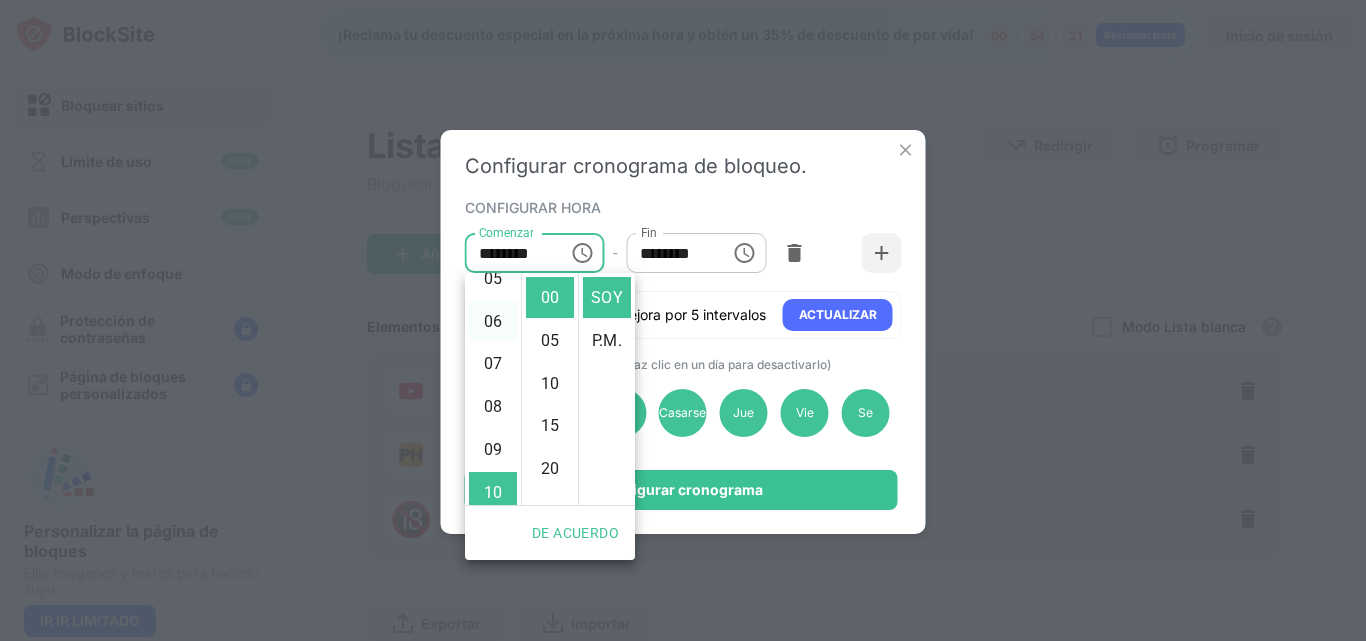 click on "06" at bounding box center [493, 320] 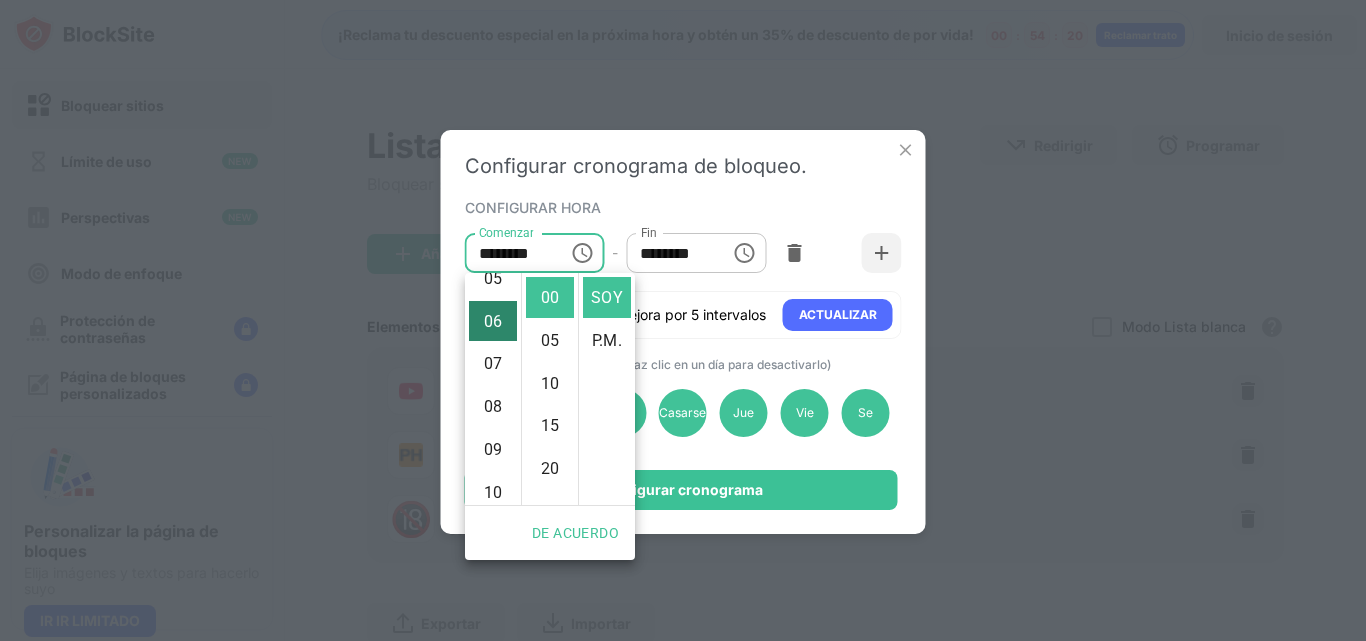scroll, scrollTop: 257, scrollLeft: 0, axis: vertical 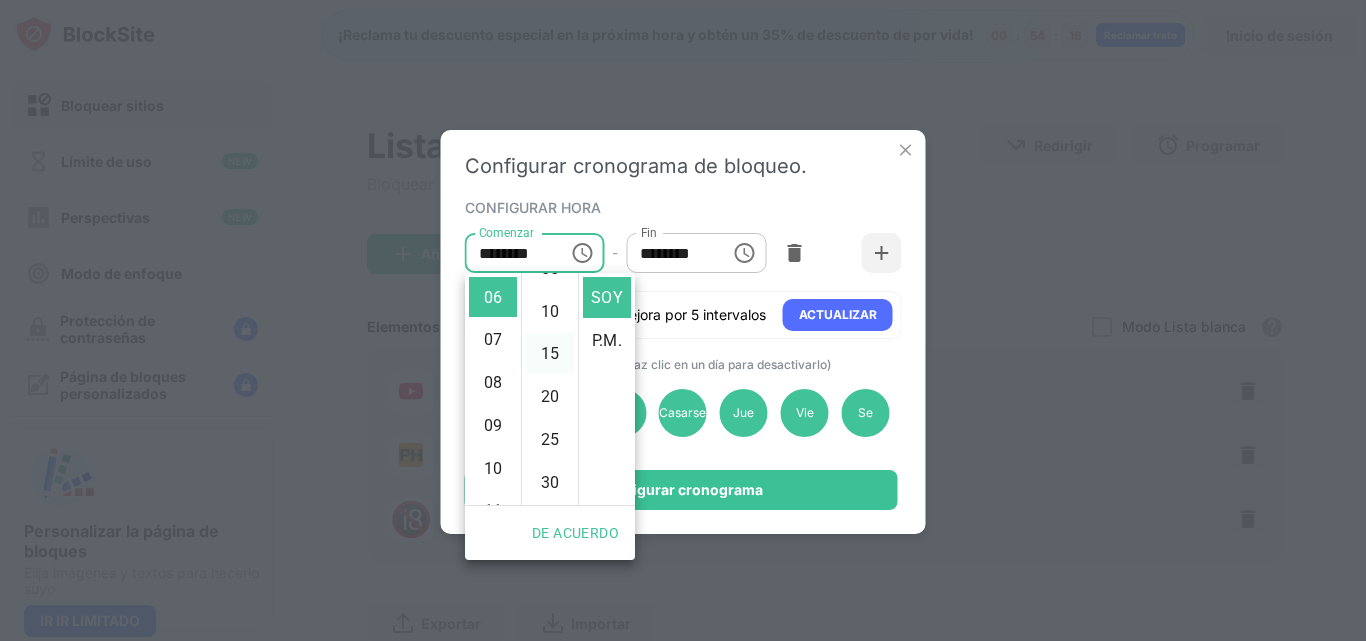 click on "15" at bounding box center (550, 353) 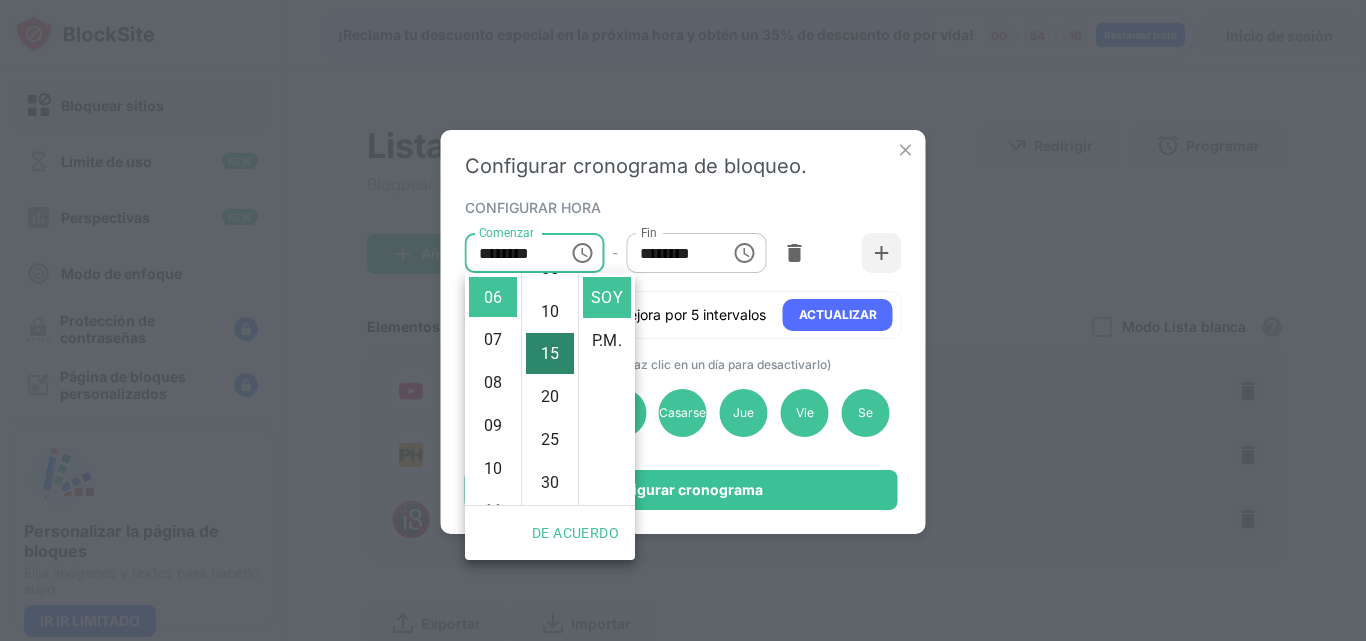 scroll, scrollTop: 128, scrollLeft: 0, axis: vertical 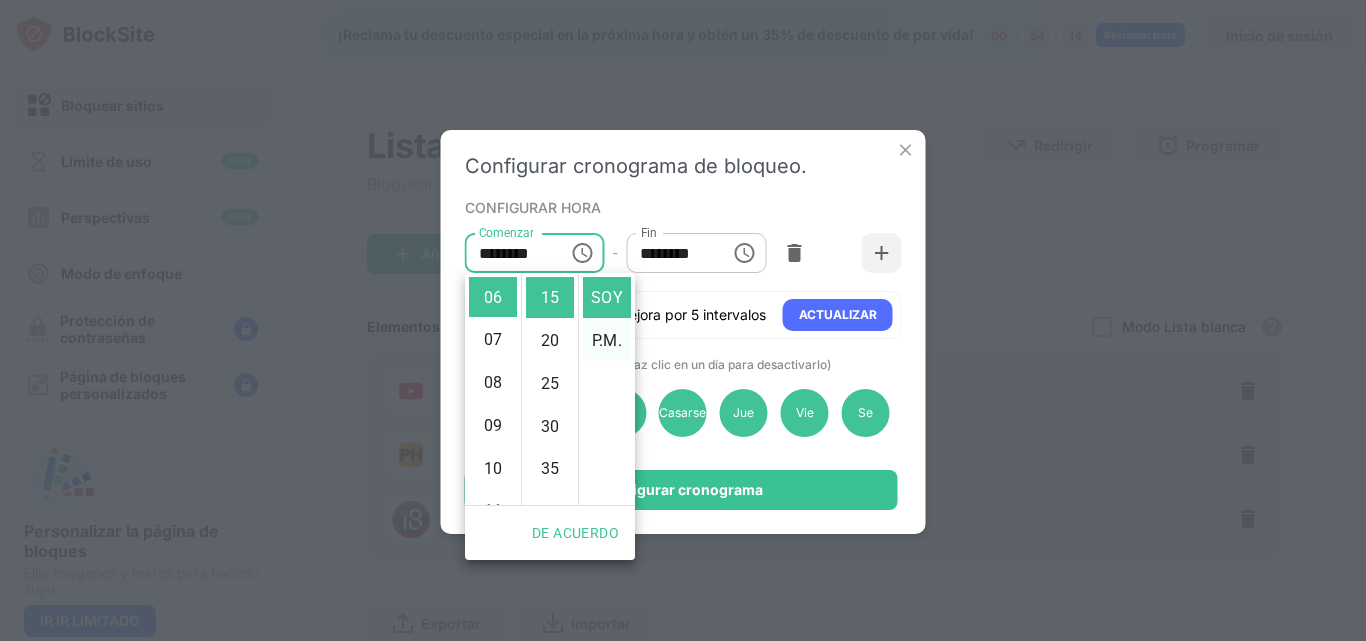 click on "P.M." at bounding box center [607, 340] 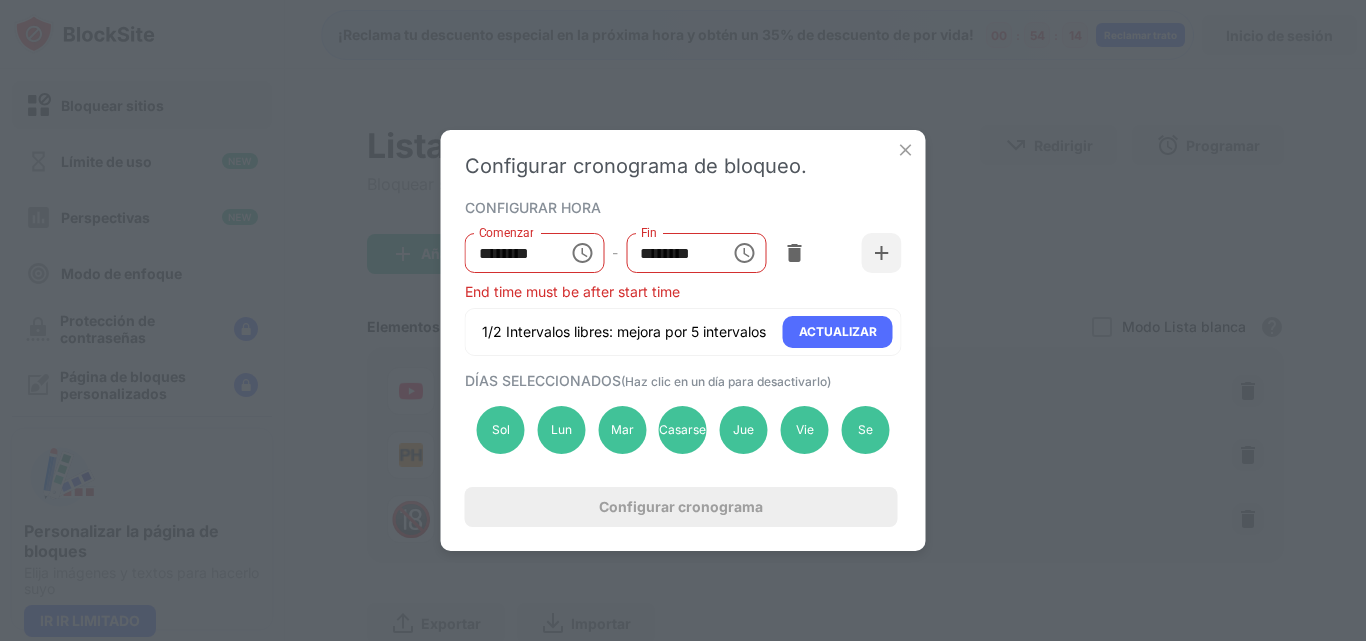 scroll, scrollTop: 43, scrollLeft: 0, axis: vertical 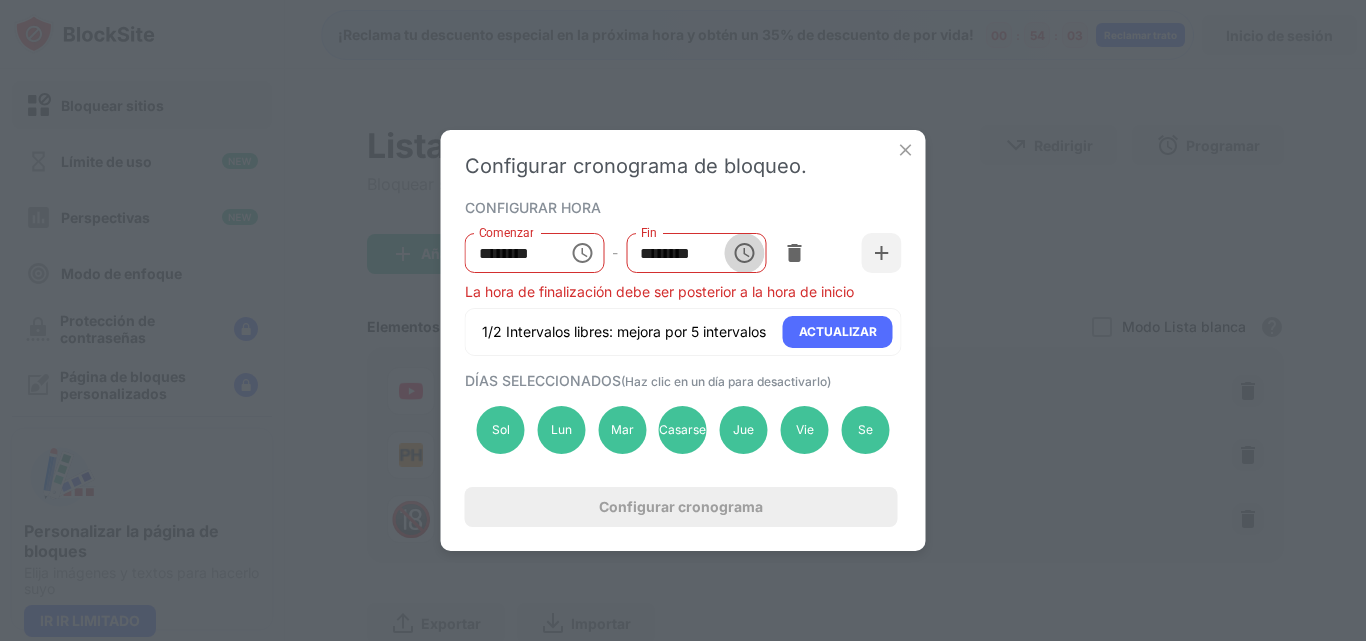 click at bounding box center (744, 253) 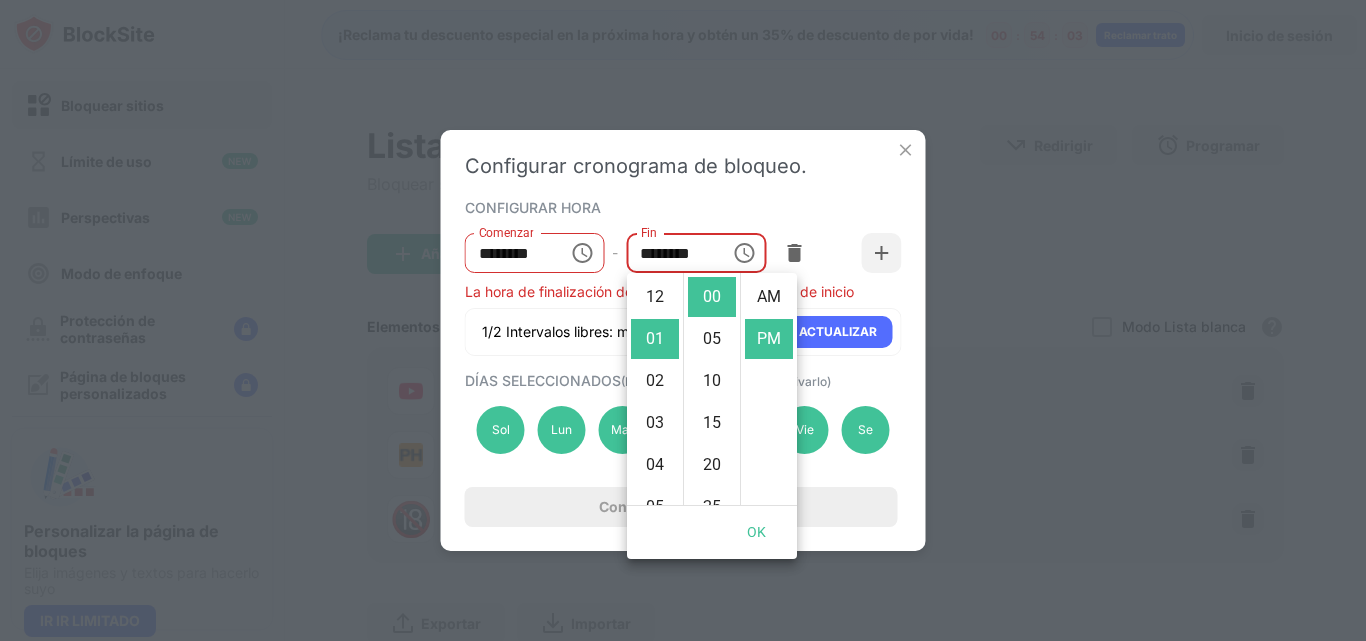scroll, scrollTop: 42, scrollLeft: 0, axis: vertical 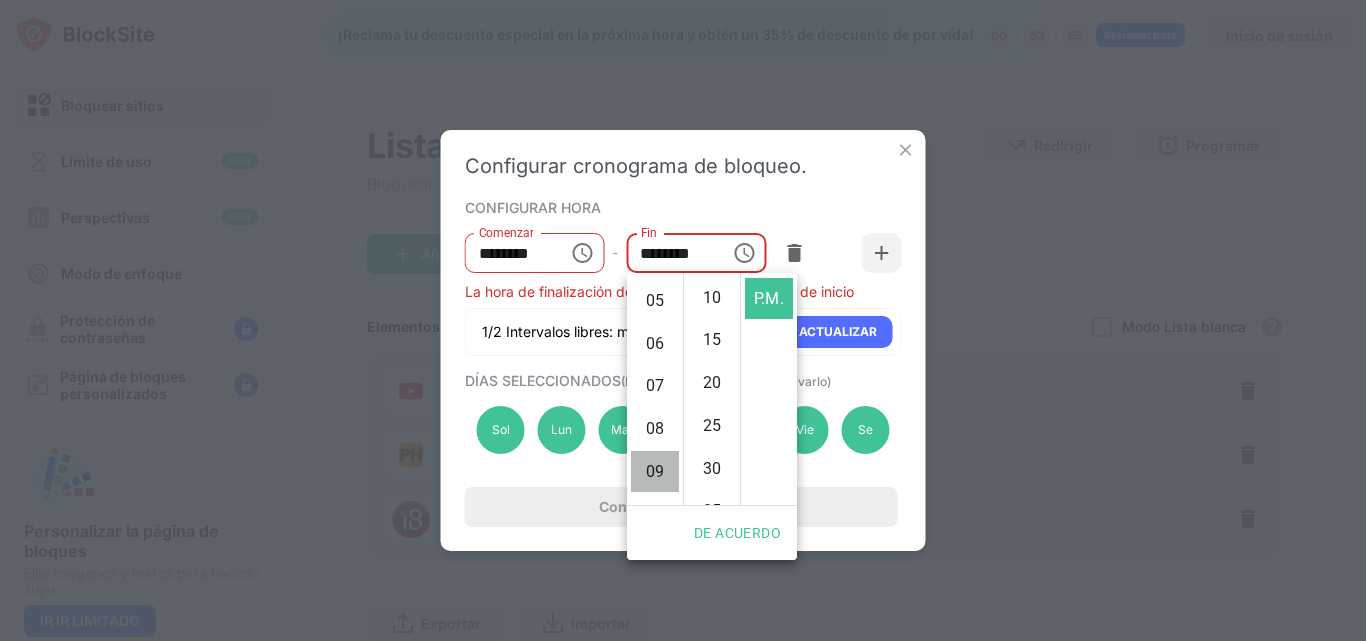 click on "09" at bounding box center (655, 471) 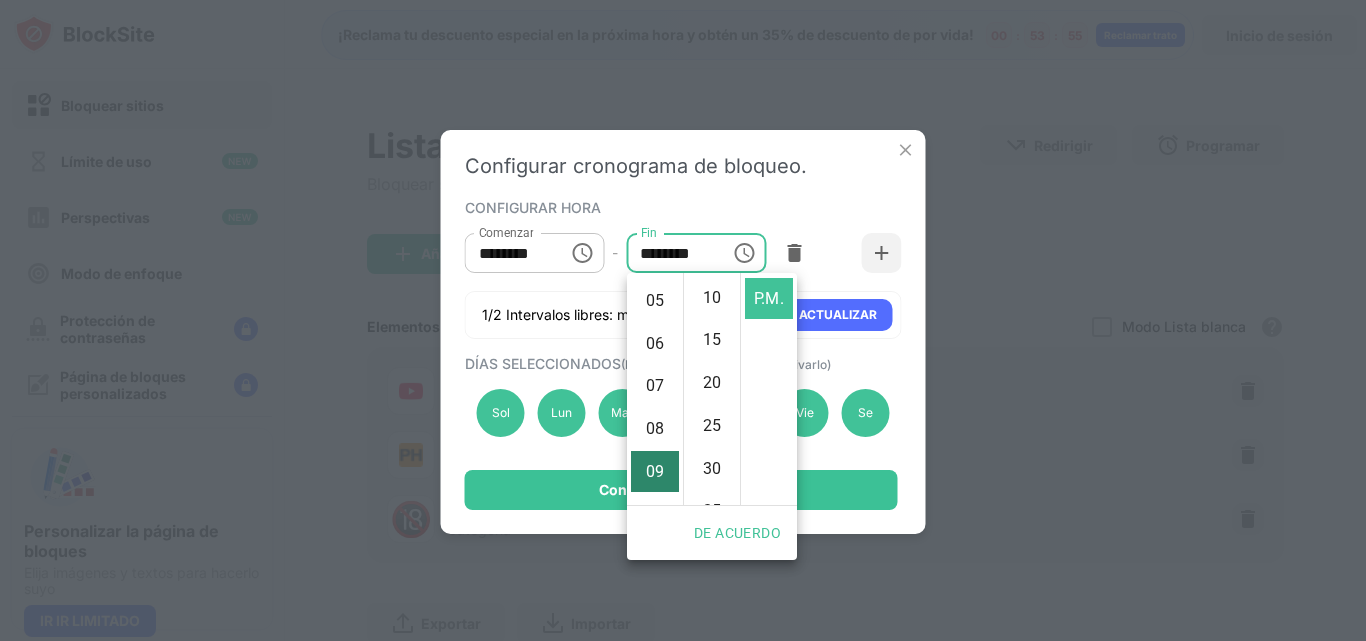 scroll, scrollTop: 0, scrollLeft: 0, axis: both 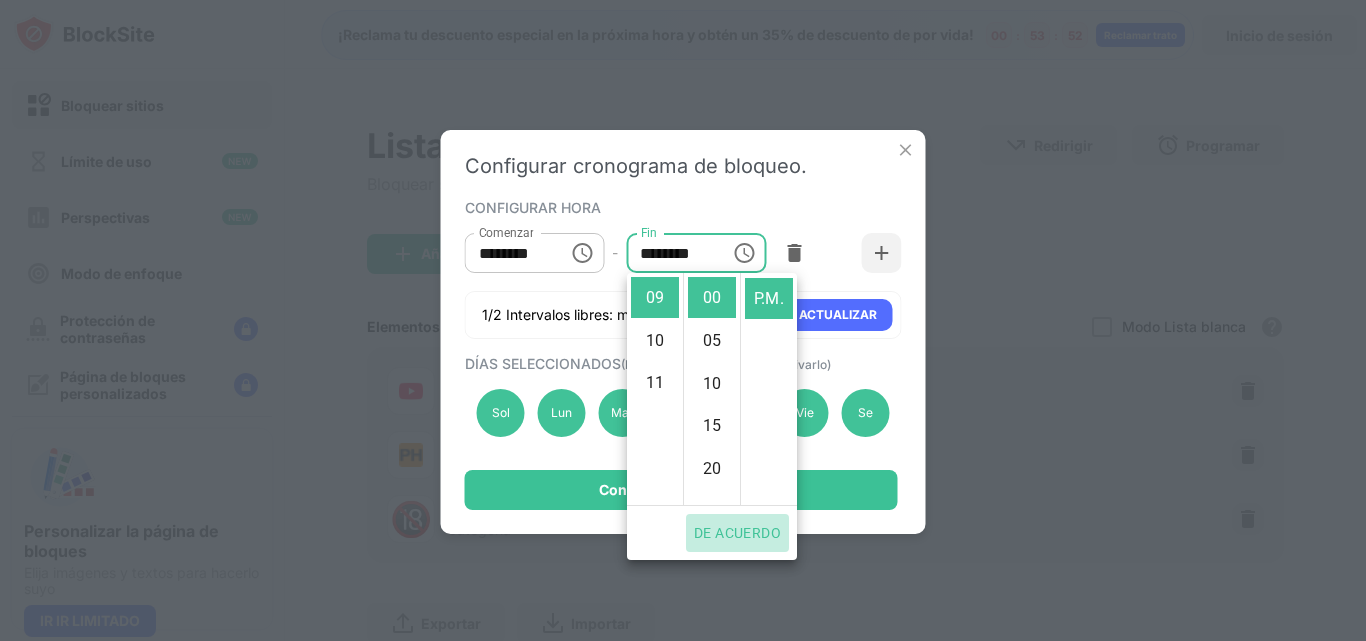 click on "DE ACUERDO" at bounding box center (737, 533) 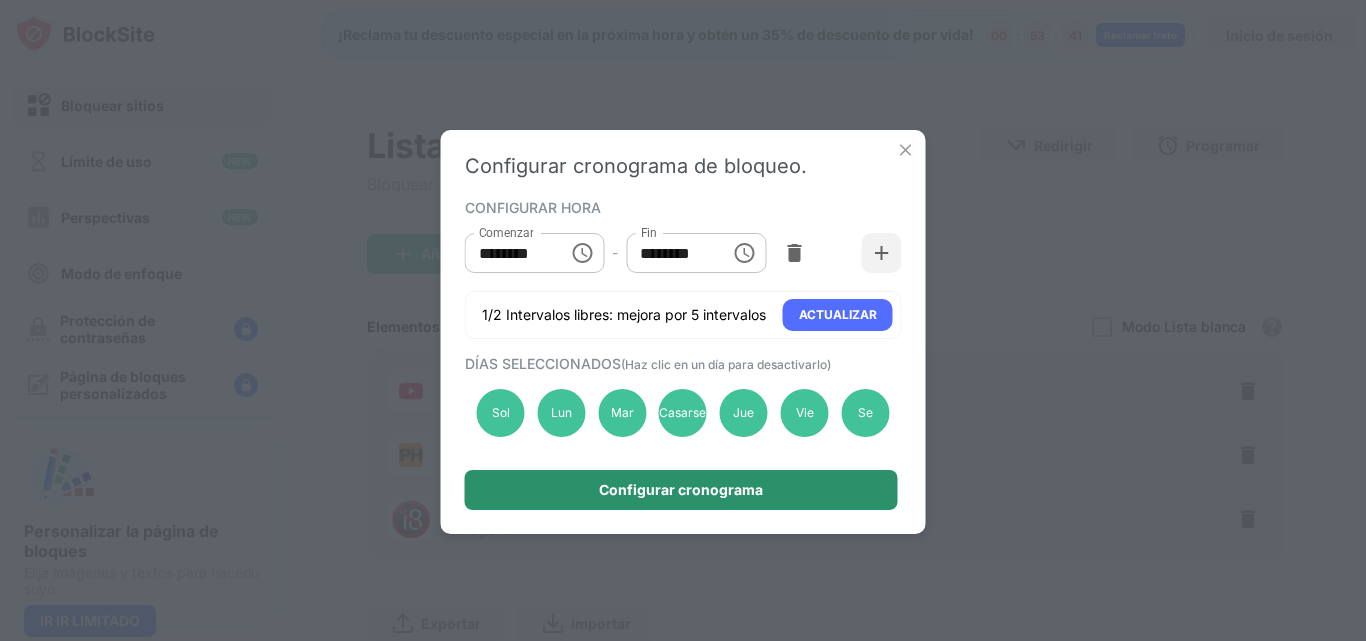 click on "Configurar cronograma" at bounding box center (681, 489) 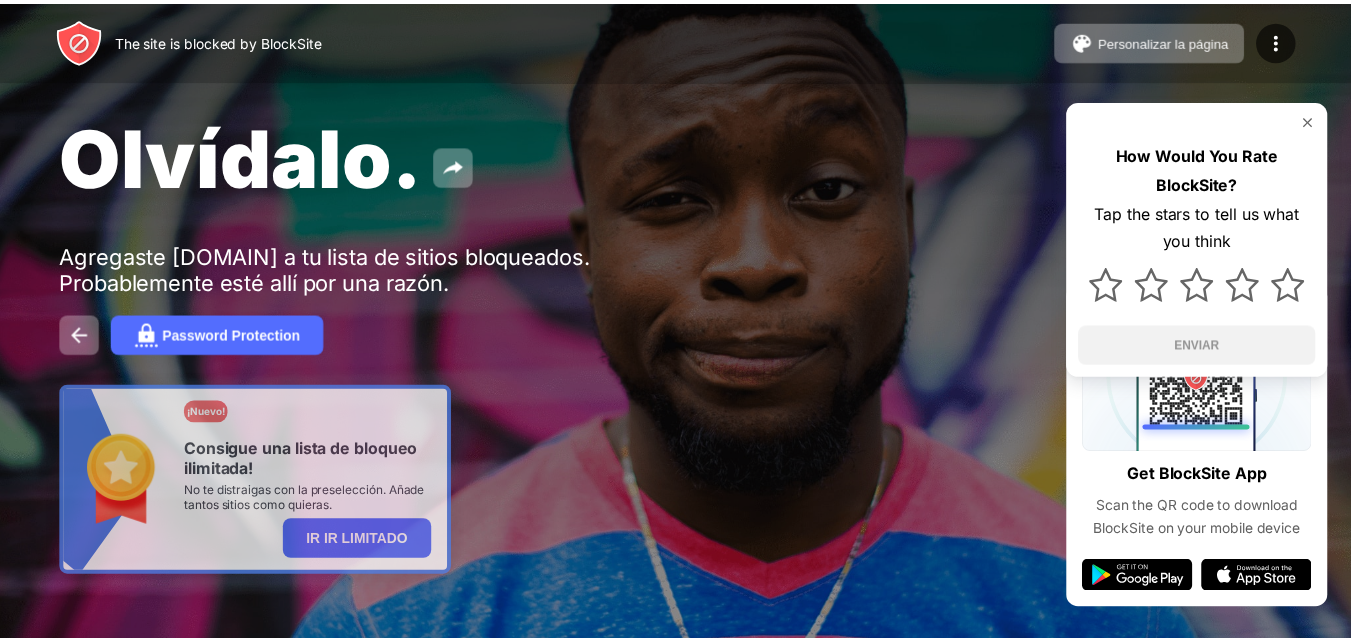 scroll, scrollTop: 0, scrollLeft: 0, axis: both 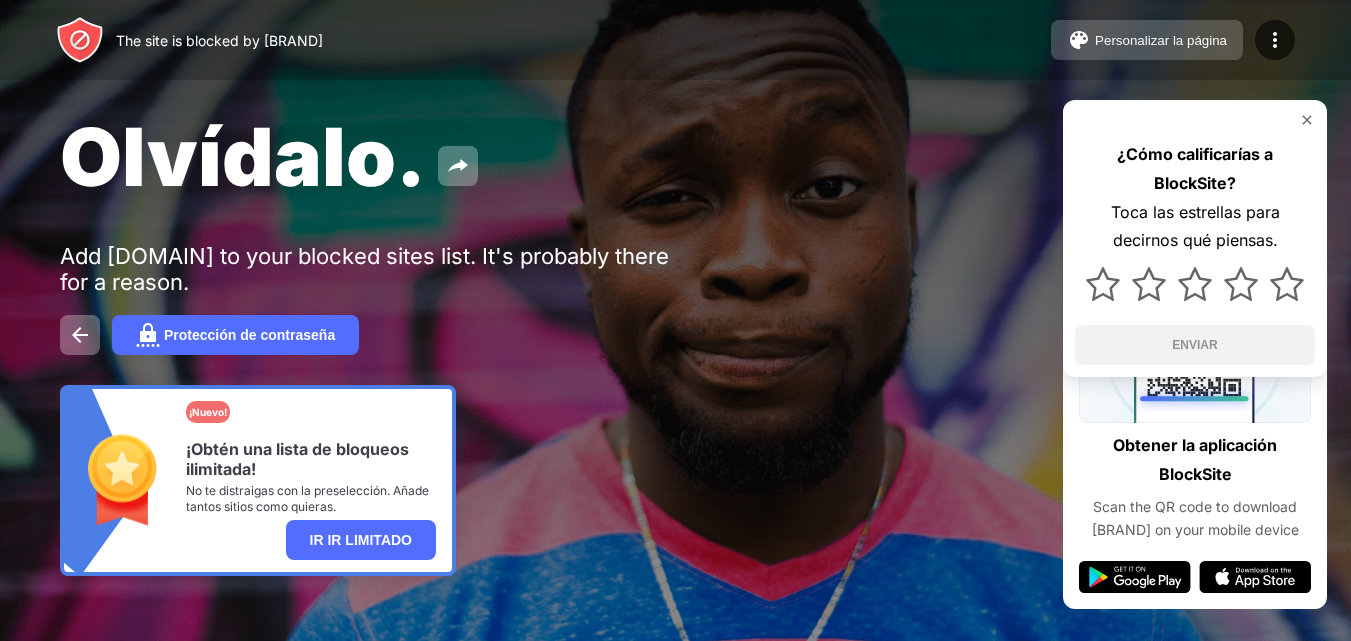 click on "Personalizar la página" at bounding box center (1161, 40) 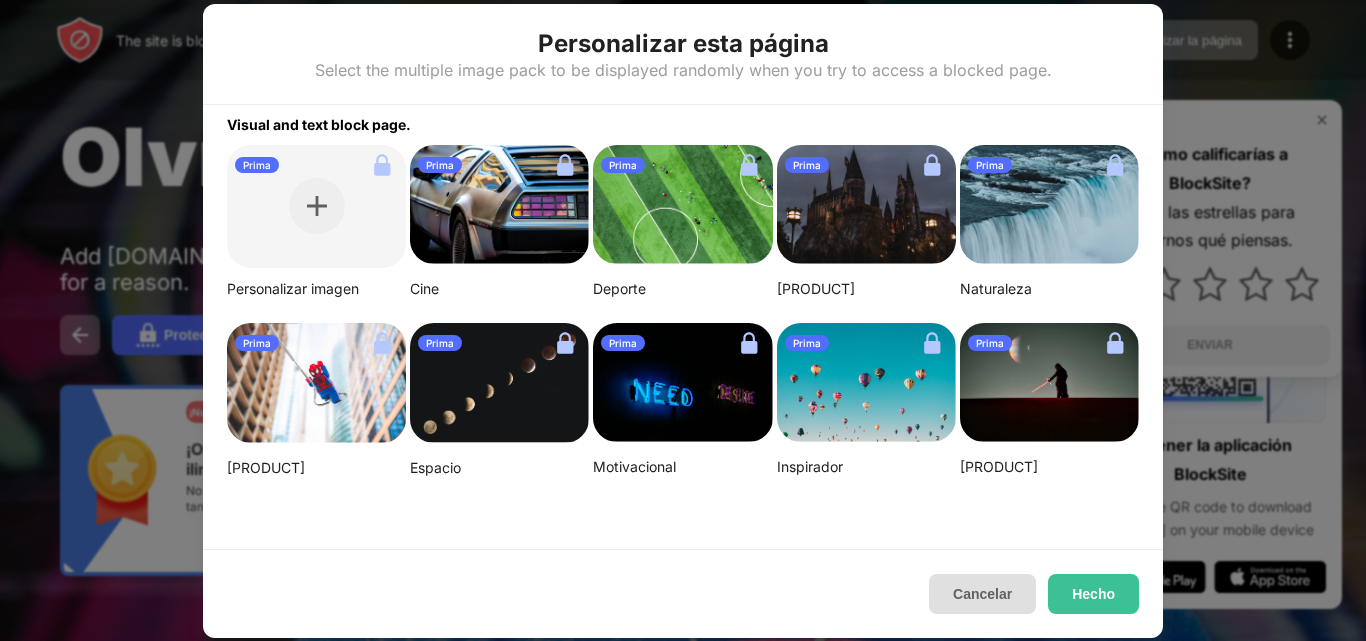 click on "Cancelar" at bounding box center [982, 594] 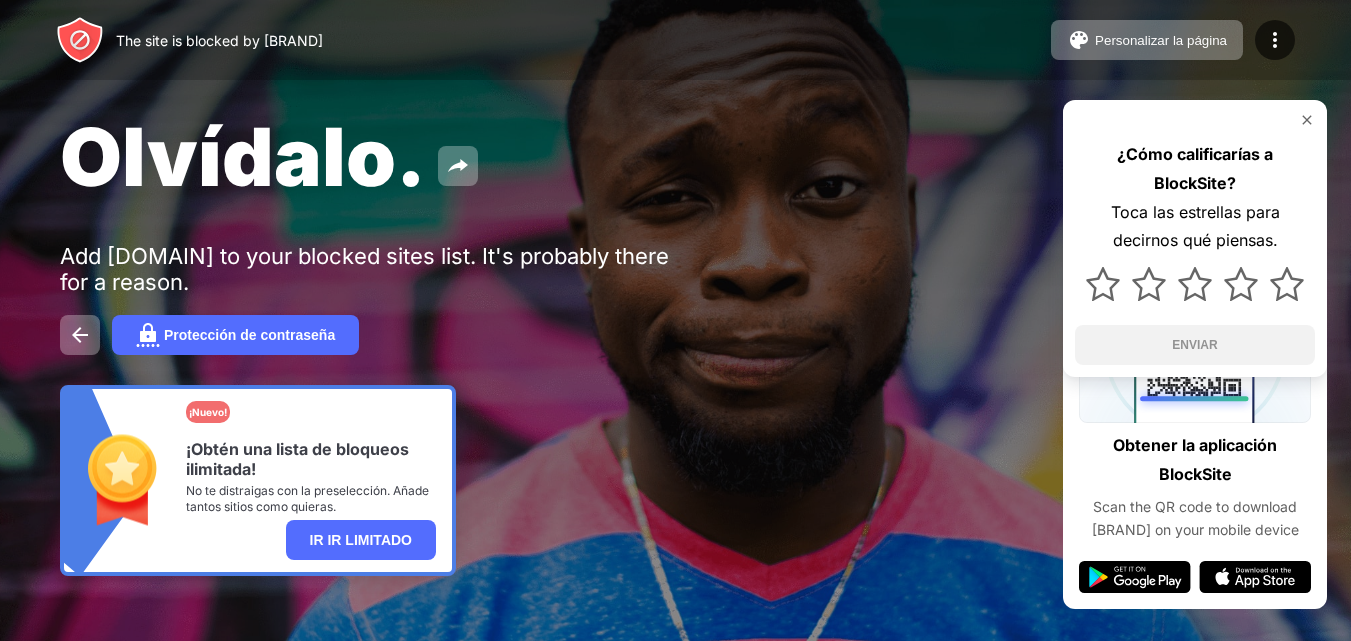 click at bounding box center (1307, 120) 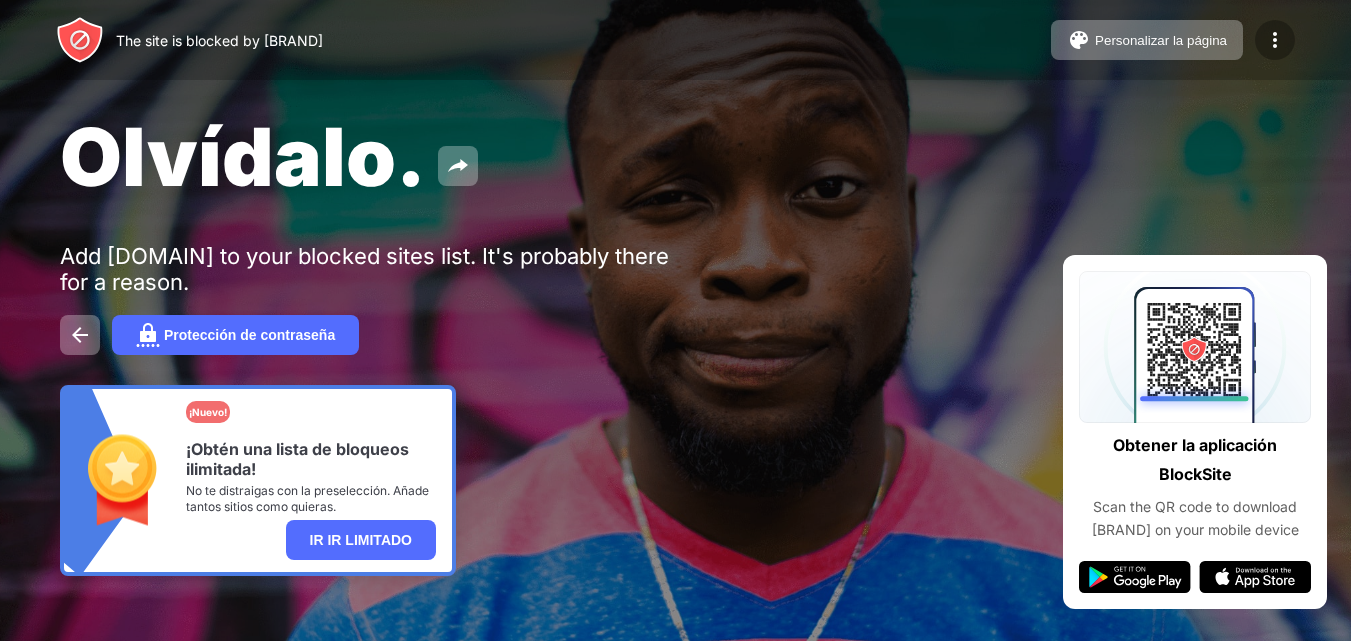 click at bounding box center (1275, 40) 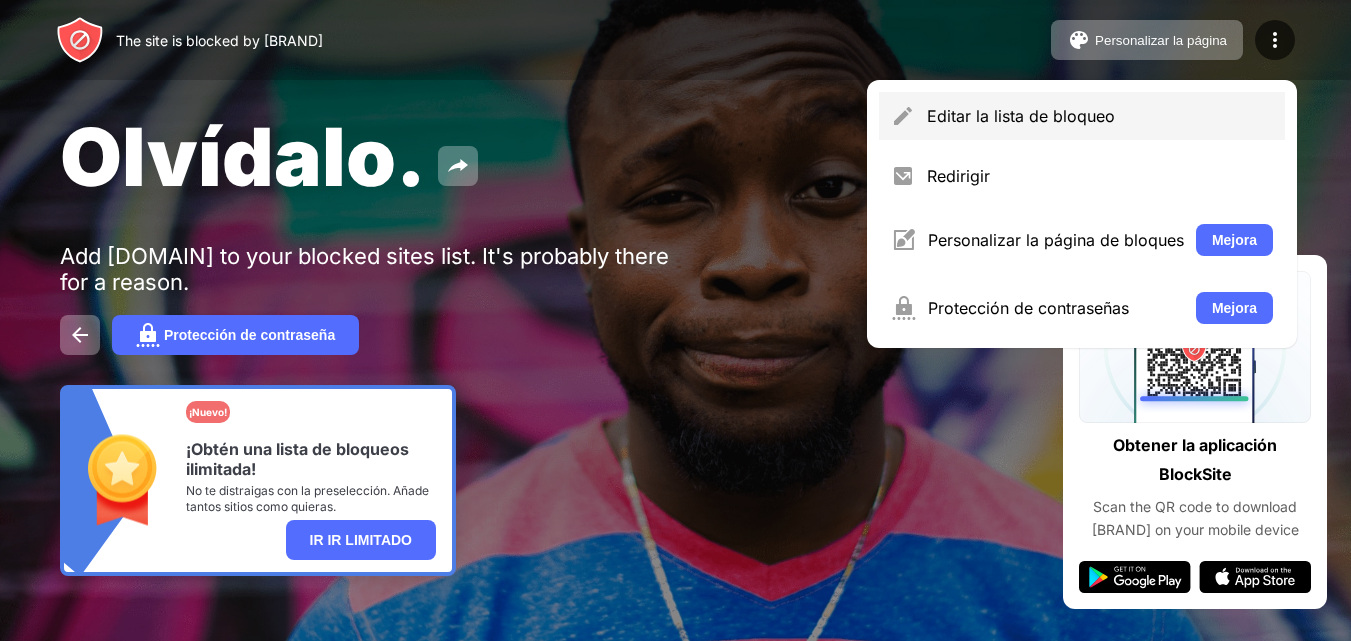 click on "Editar la lista de bloqueo" at bounding box center (1100, 116) 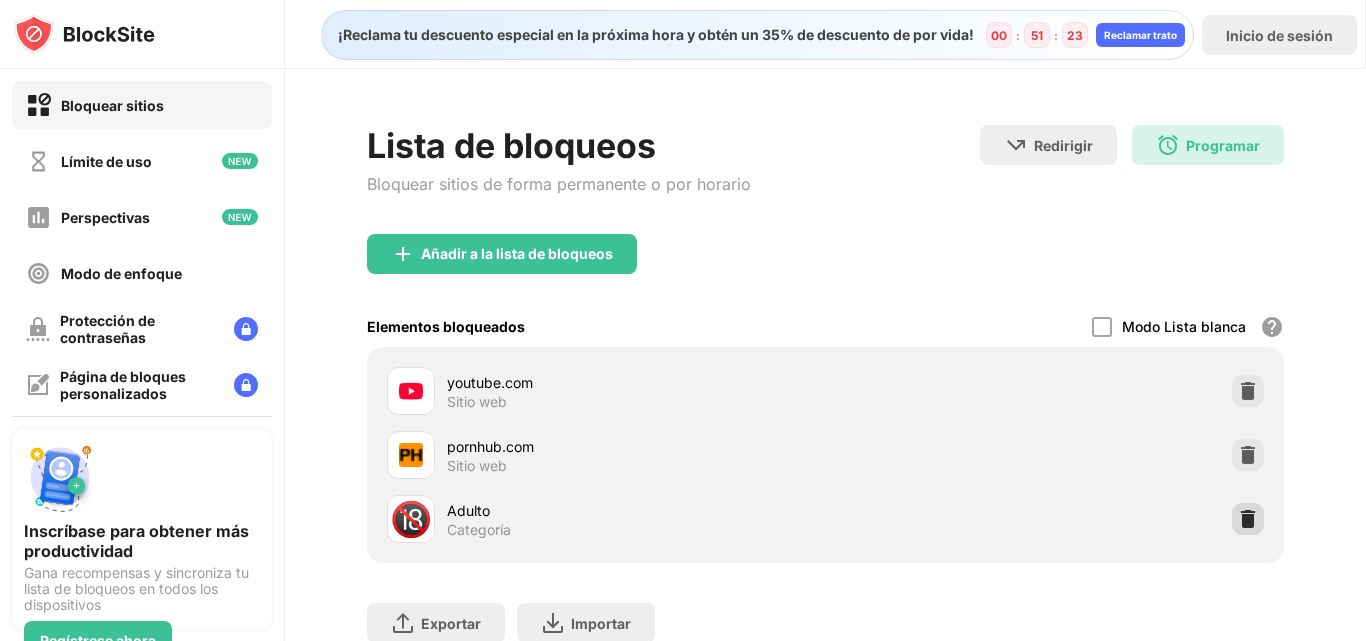 click at bounding box center [1248, 519] 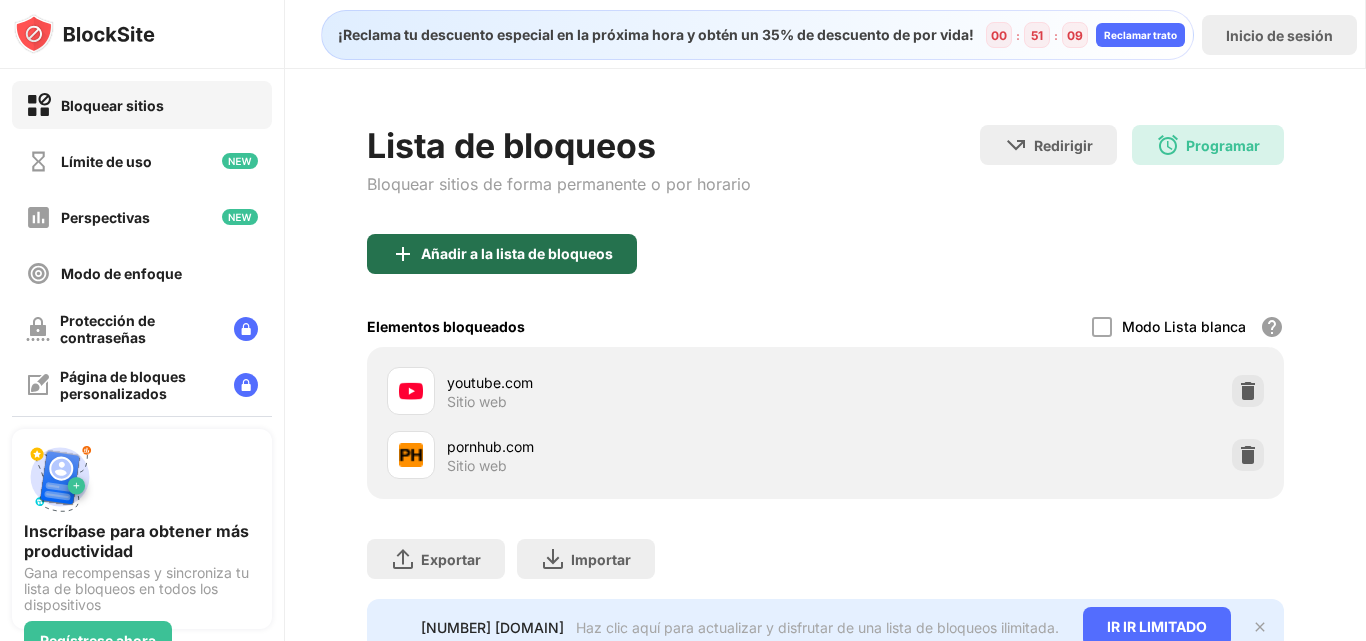 click on "Añadir a la lista de bloqueos" at bounding box center [517, 253] 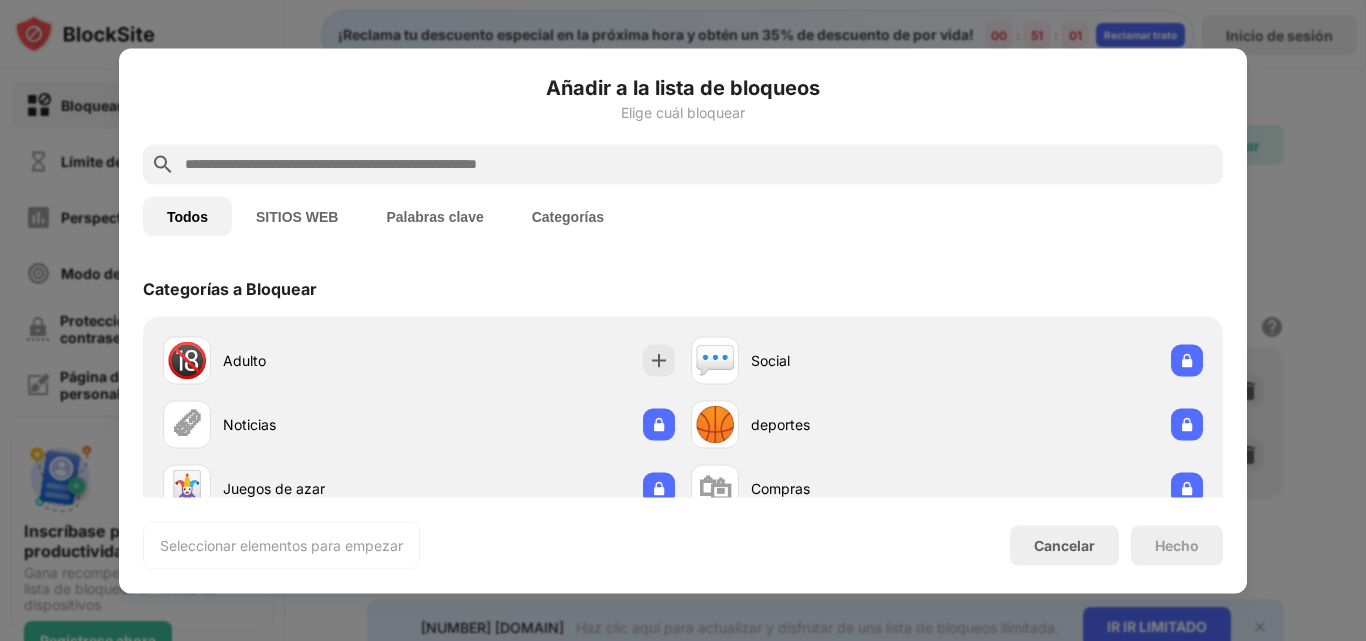 click at bounding box center [699, 164] 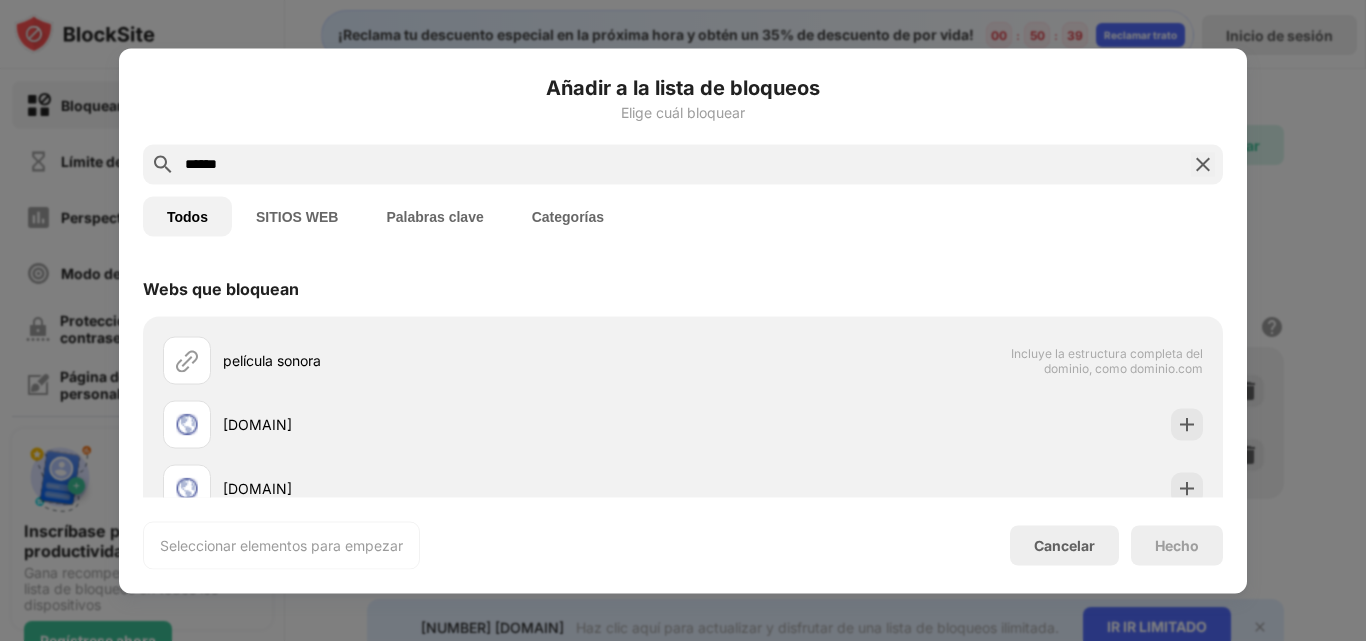 click on "******" at bounding box center [683, 164] 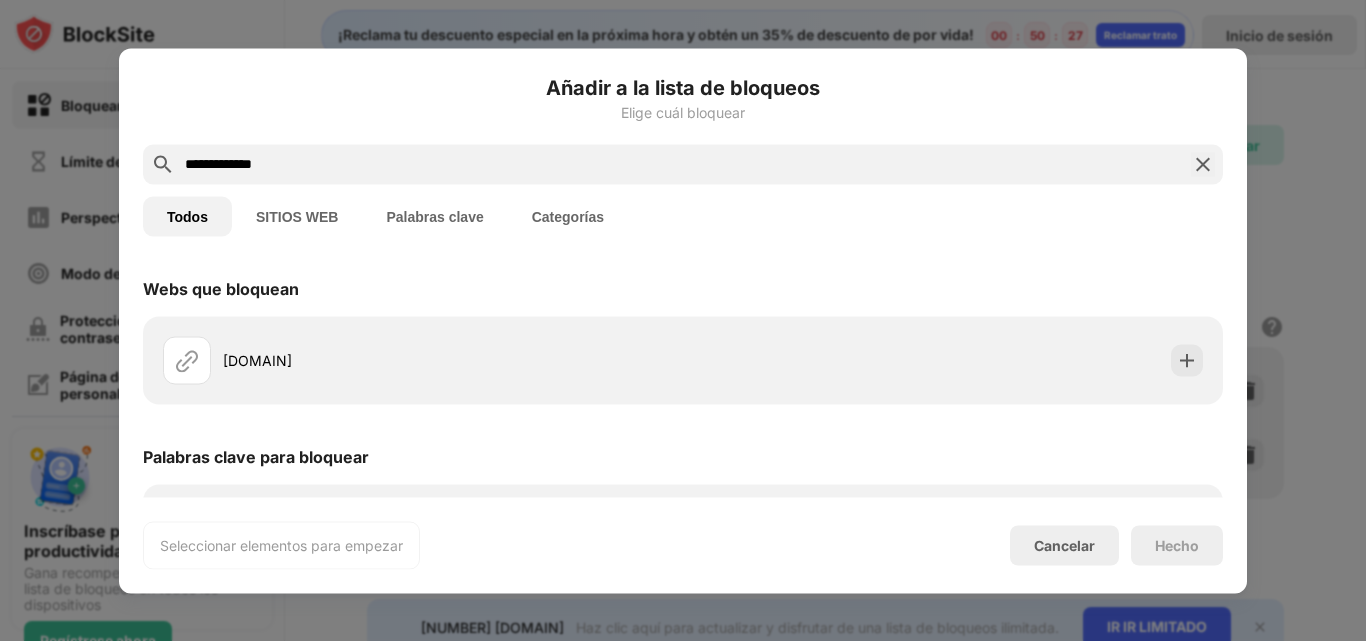 type on "**********" 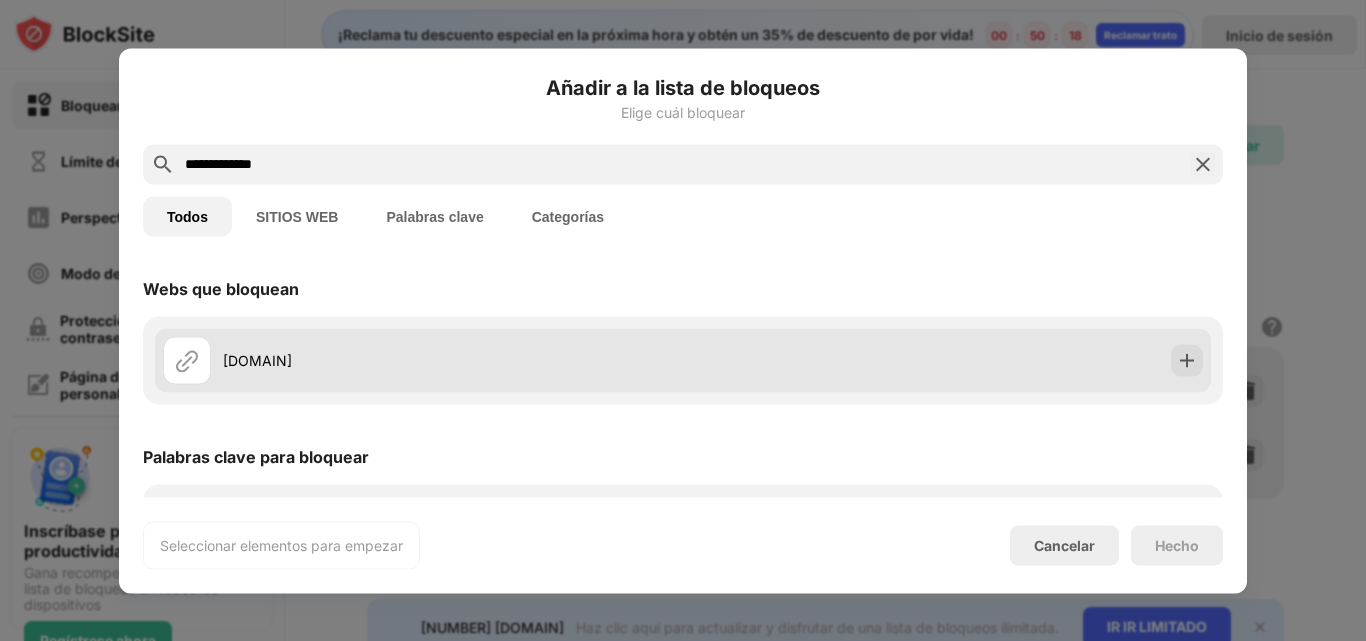 click on "talkie-ai.com" at bounding box center (257, 360) 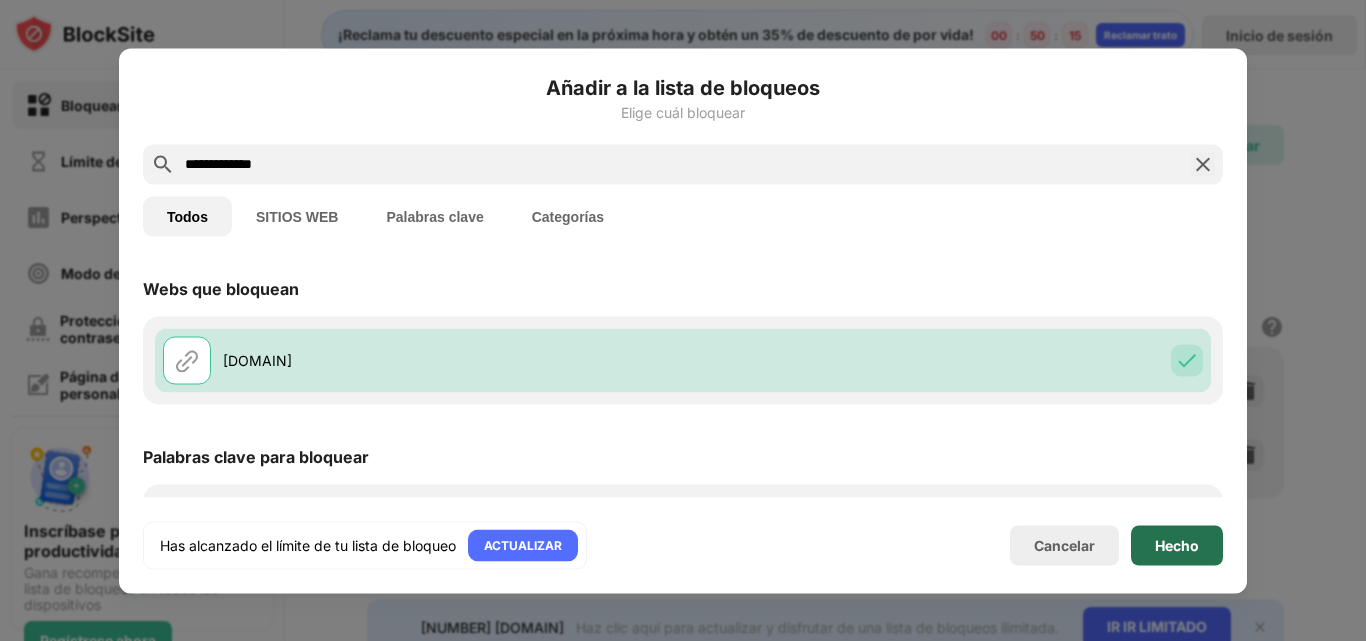 click on "Hecho" at bounding box center [1177, 545] 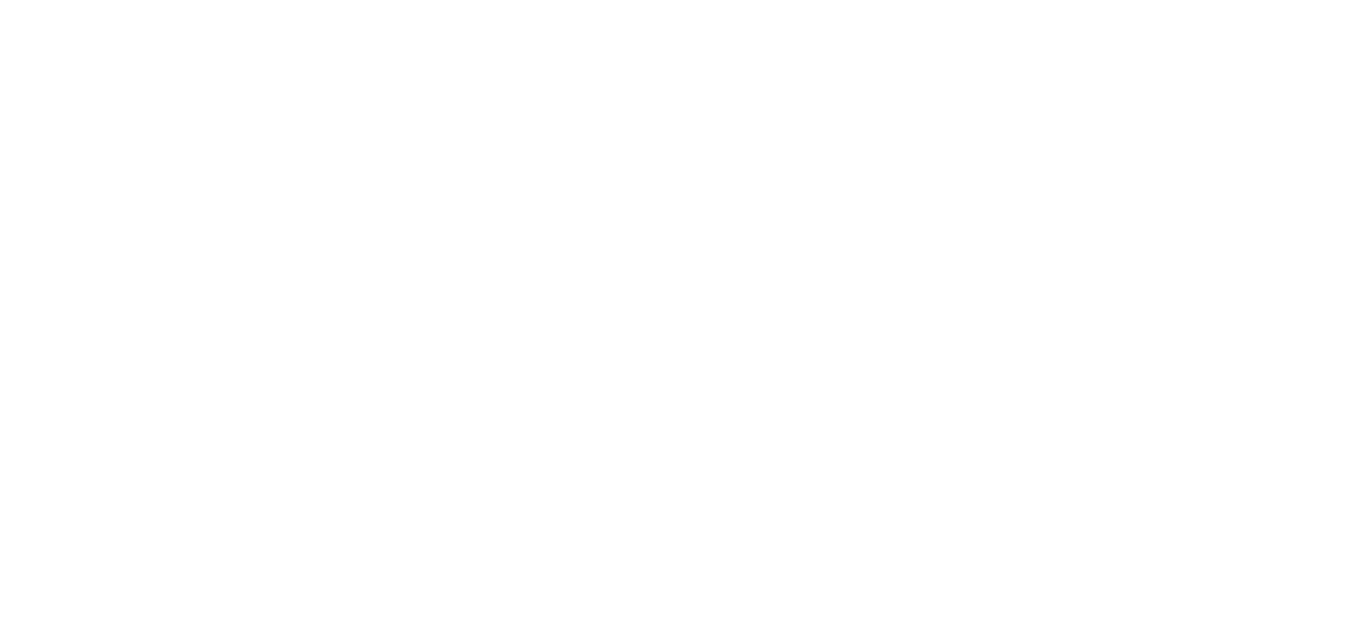 scroll, scrollTop: 0, scrollLeft: 0, axis: both 